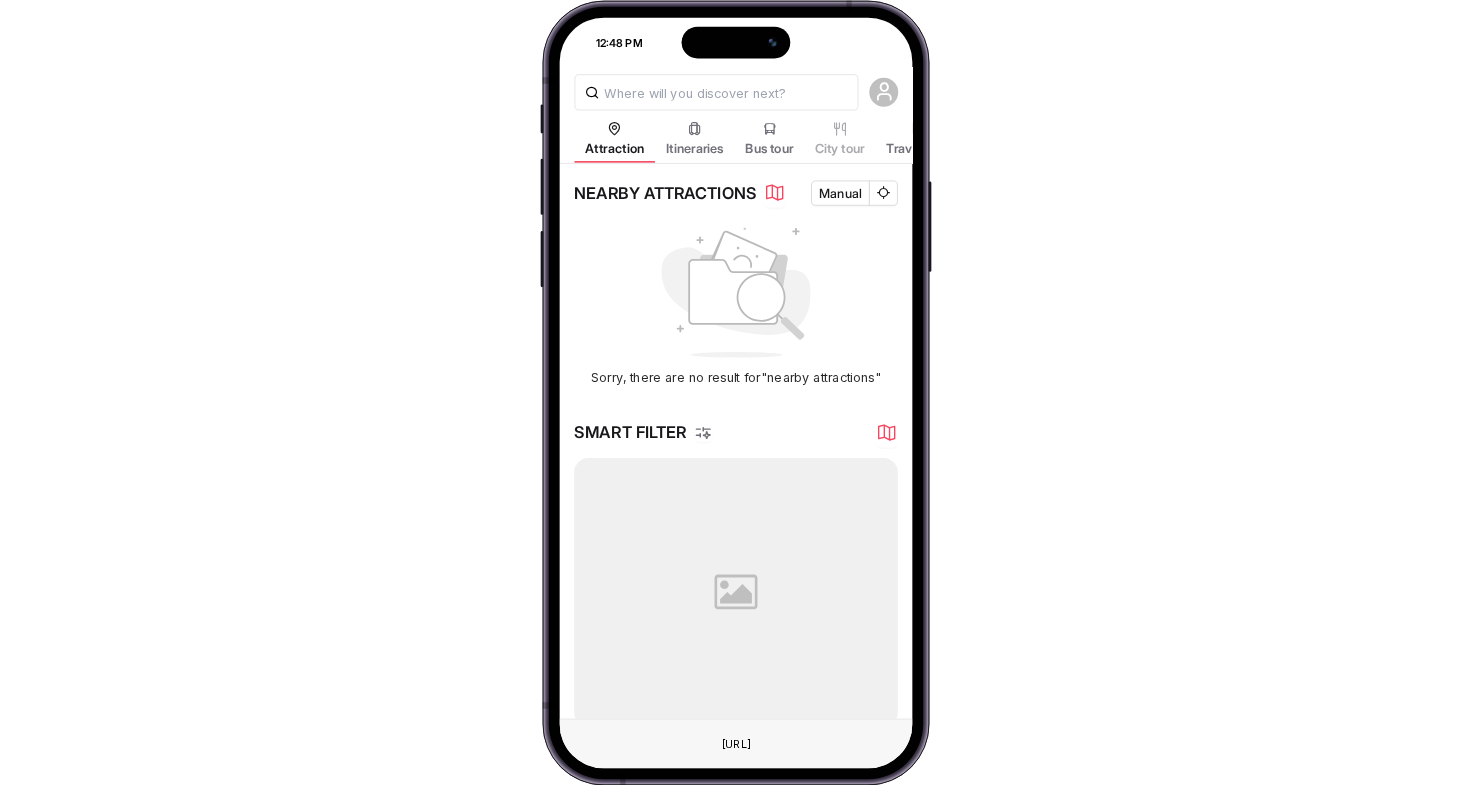 scroll, scrollTop: 0, scrollLeft: 0, axis: both 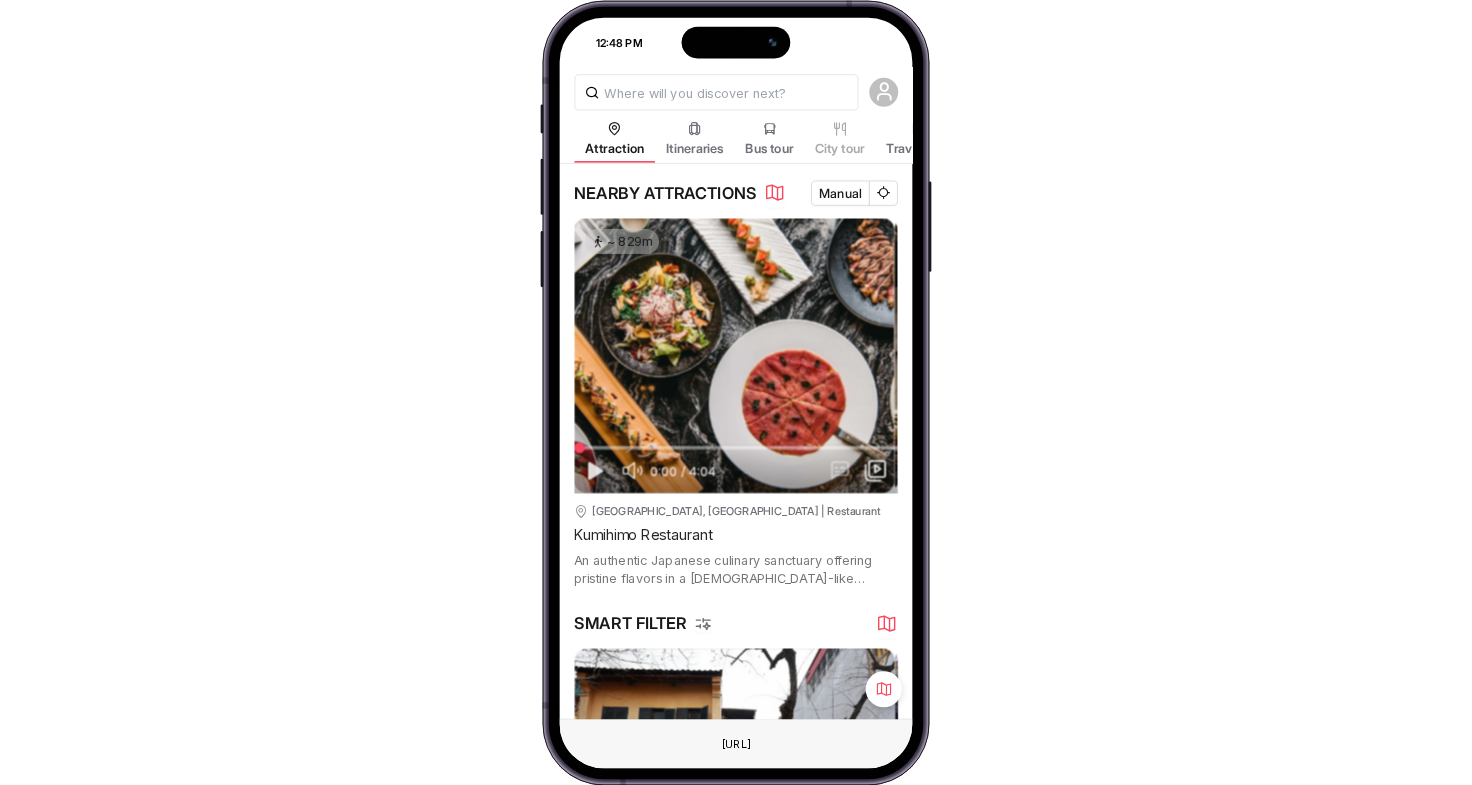 drag, startPoint x: 827, startPoint y: 299, endPoint x: 535, endPoint y: 298, distance: 292.0017 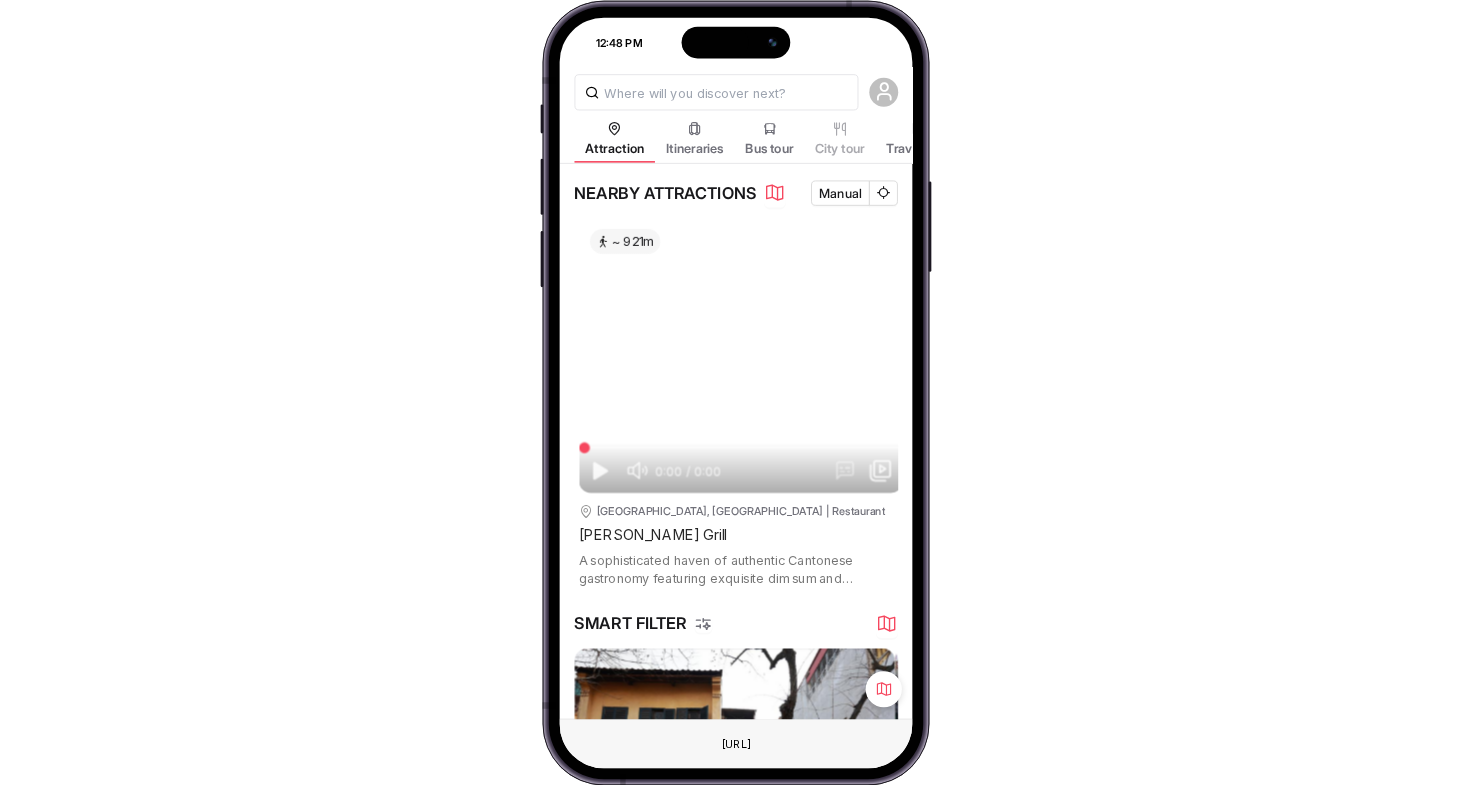 scroll, scrollTop: 0, scrollLeft: 362, axis: horizontal 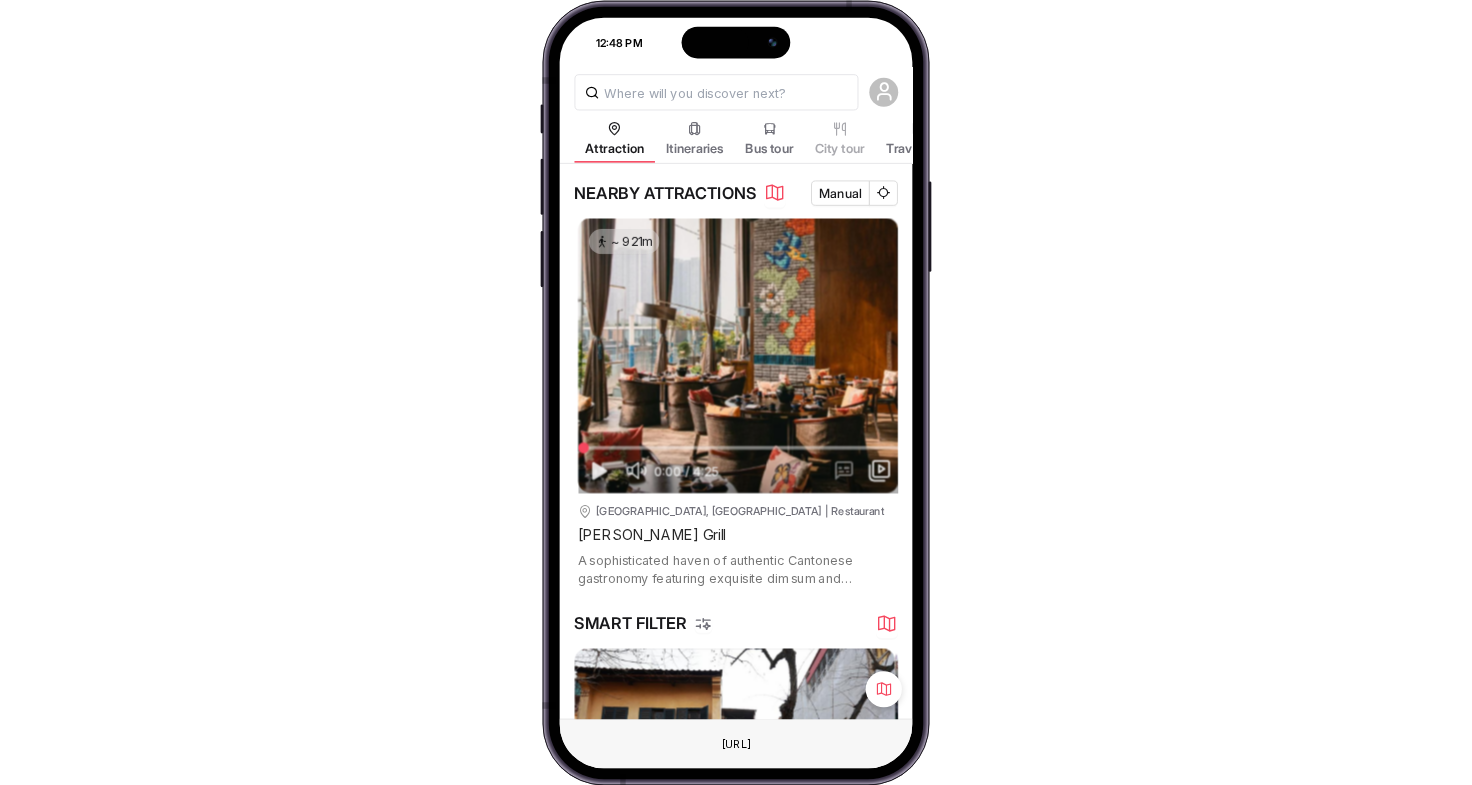 drag, startPoint x: 805, startPoint y: 312, endPoint x: 491, endPoint y: 295, distance: 314.45987 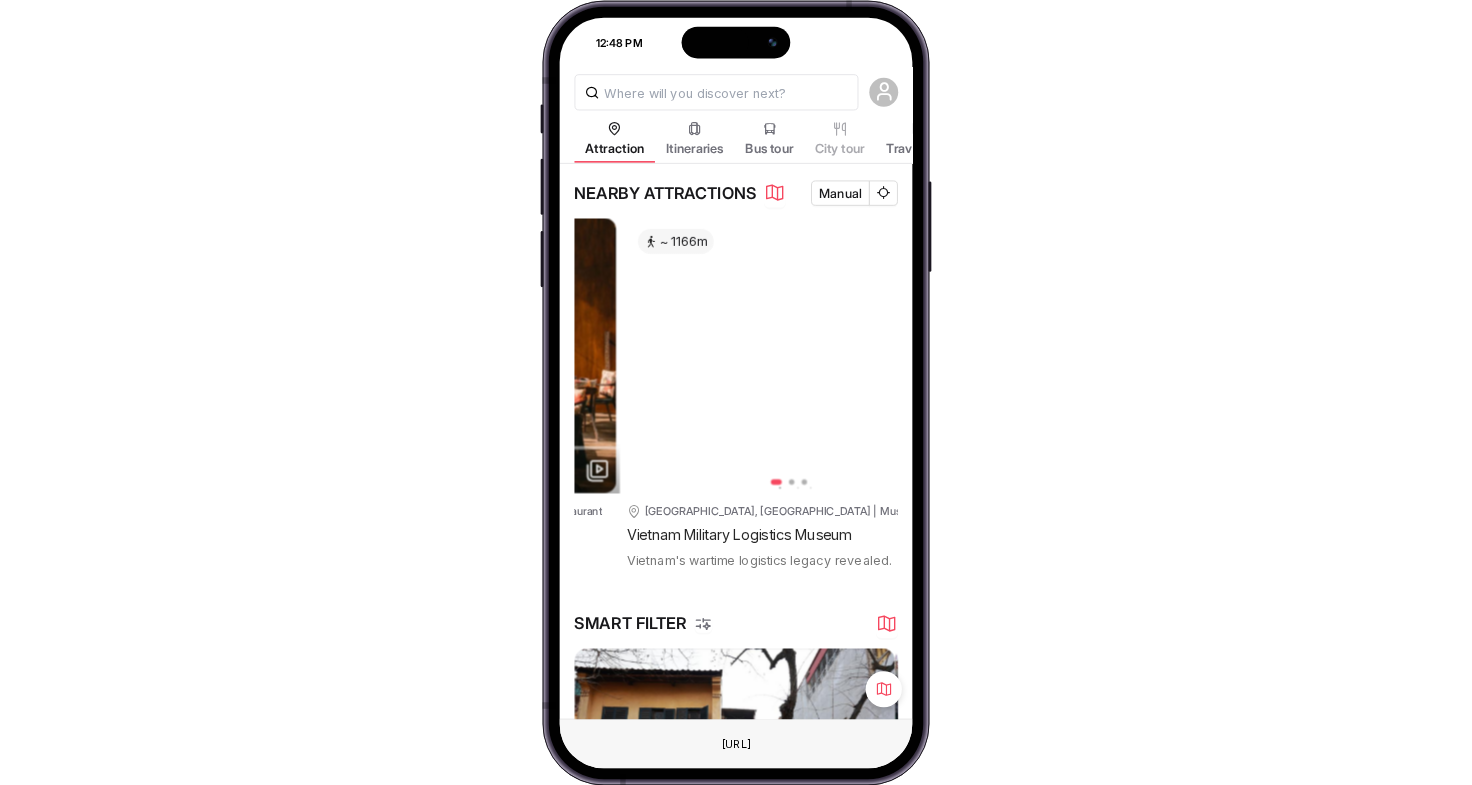 scroll, scrollTop: 0, scrollLeft: 724, axis: horizontal 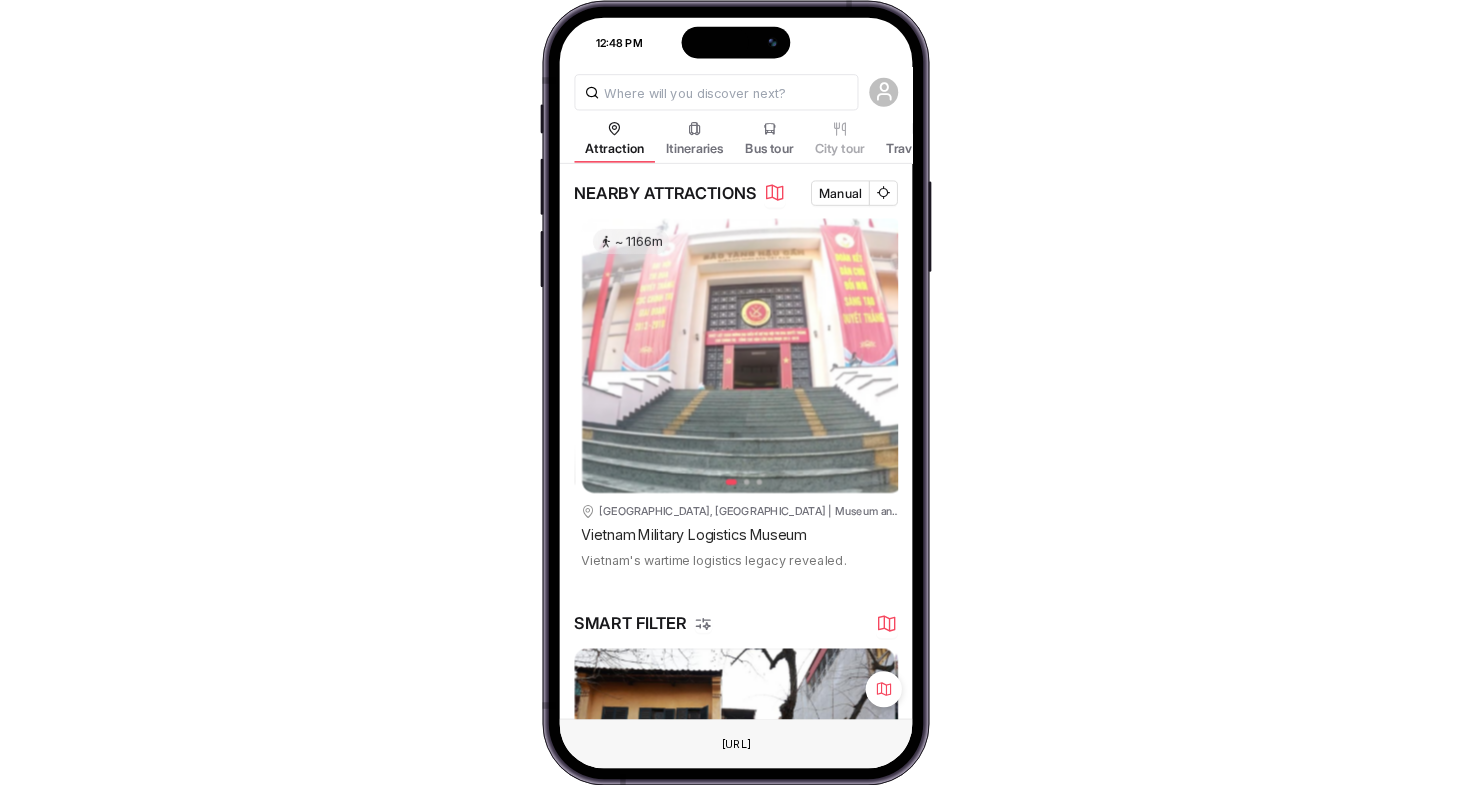 drag, startPoint x: 812, startPoint y: 311, endPoint x: 493, endPoint y: 295, distance: 319.401 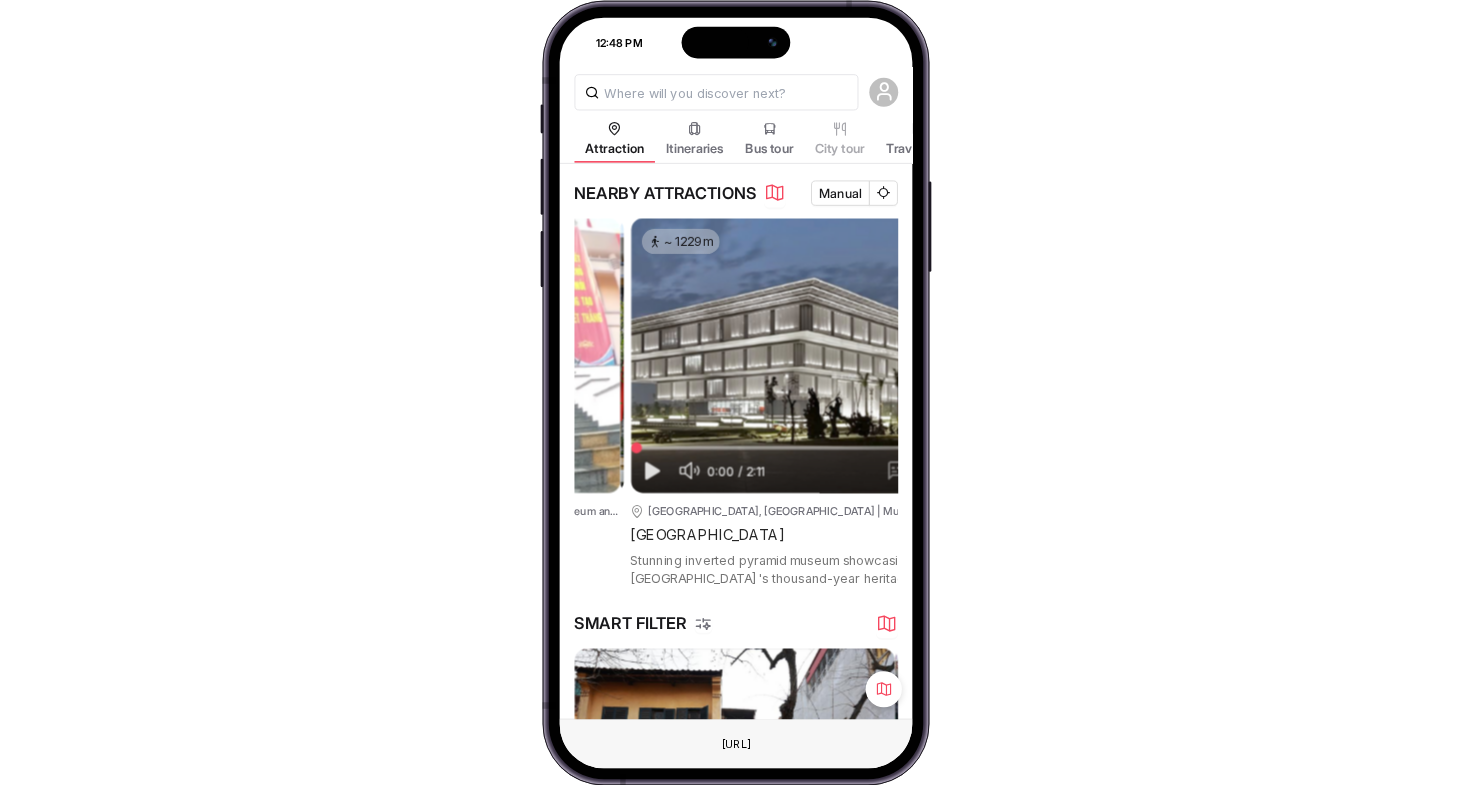 scroll, scrollTop: 0, scrollLeft: 1086, axis: horizontal 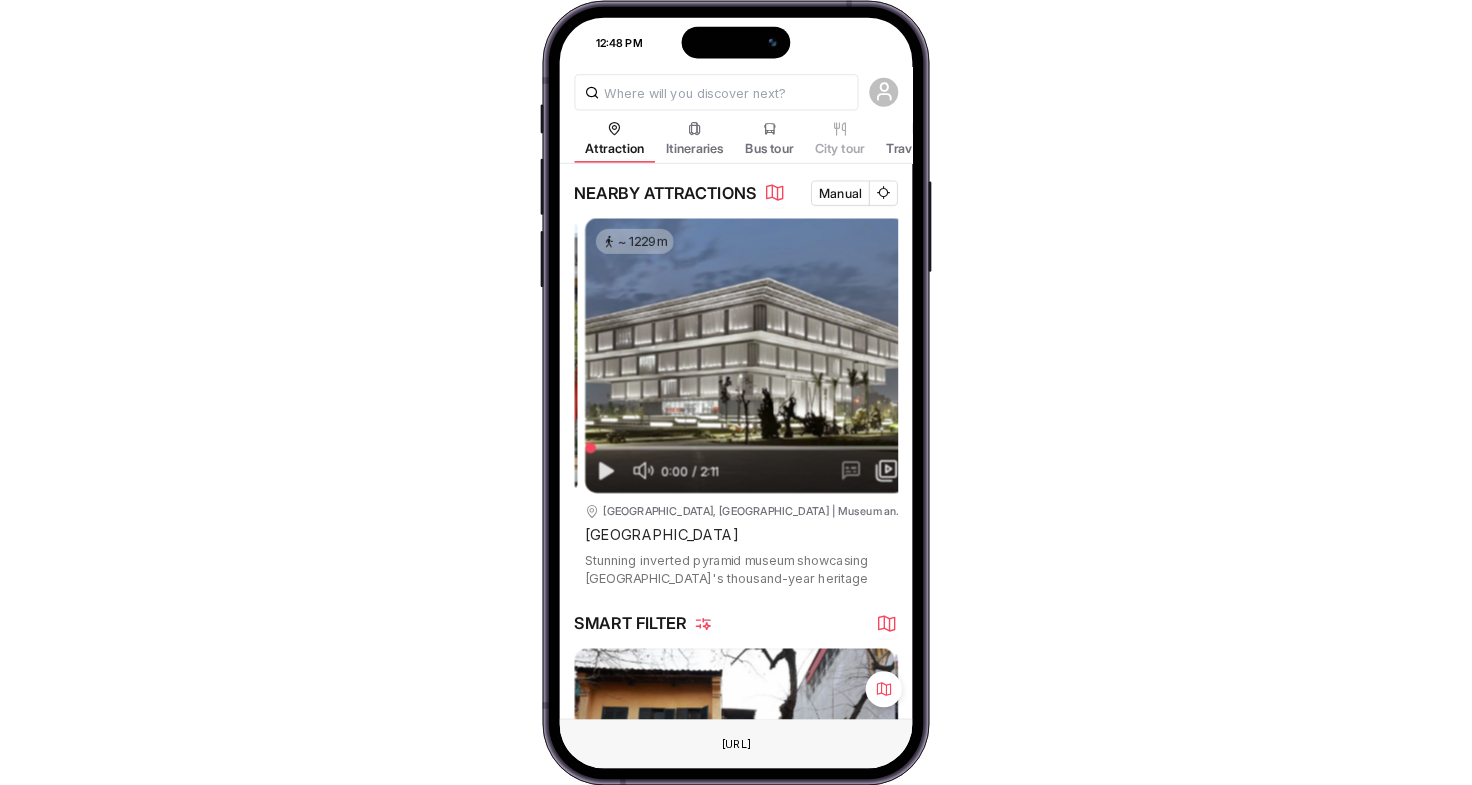 click at bounding box center (703, 623) 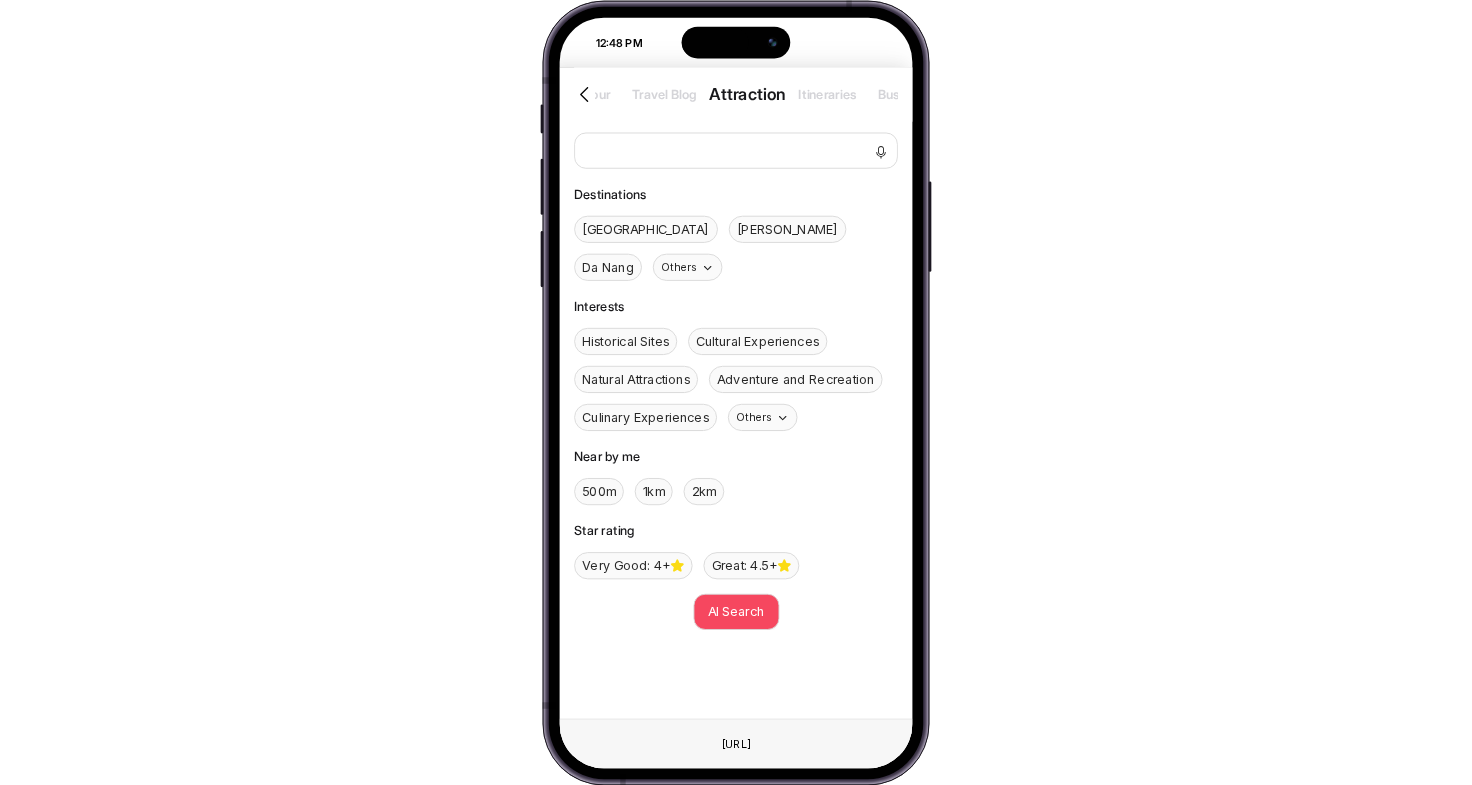 scroll, scrollTop: 0, scrollLeft: 1098, axis: horizontal 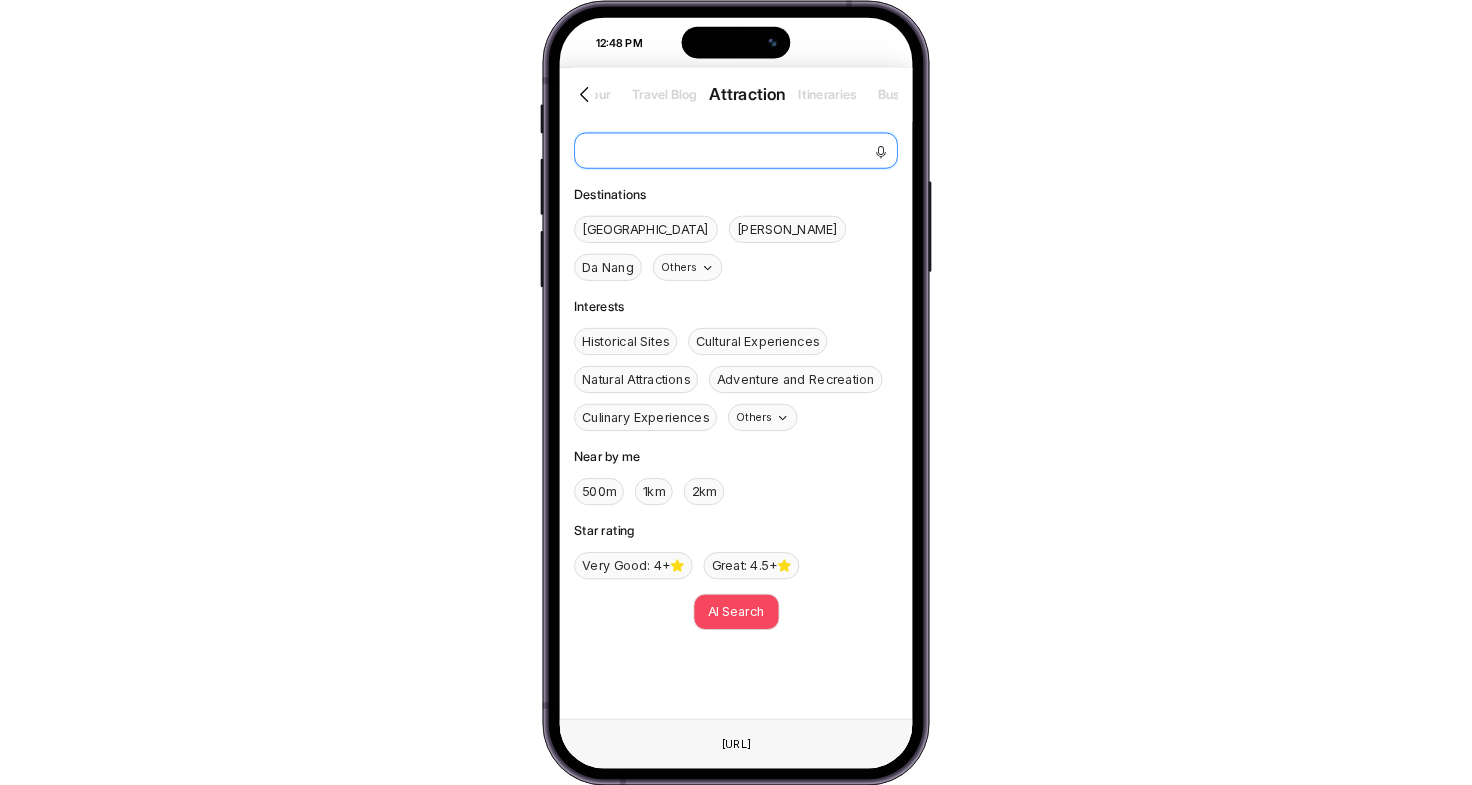 click at bounding box center (736, 150) 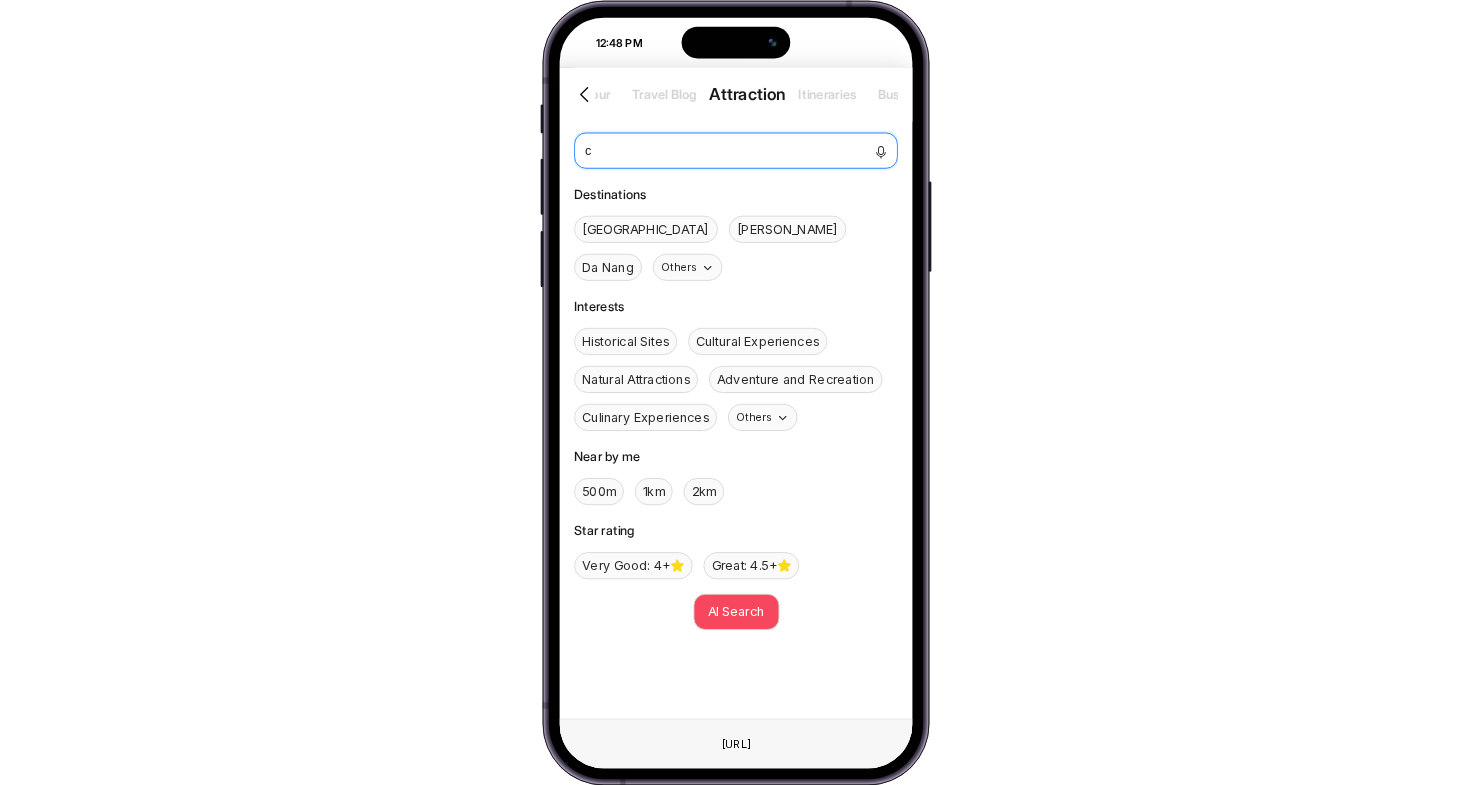 type 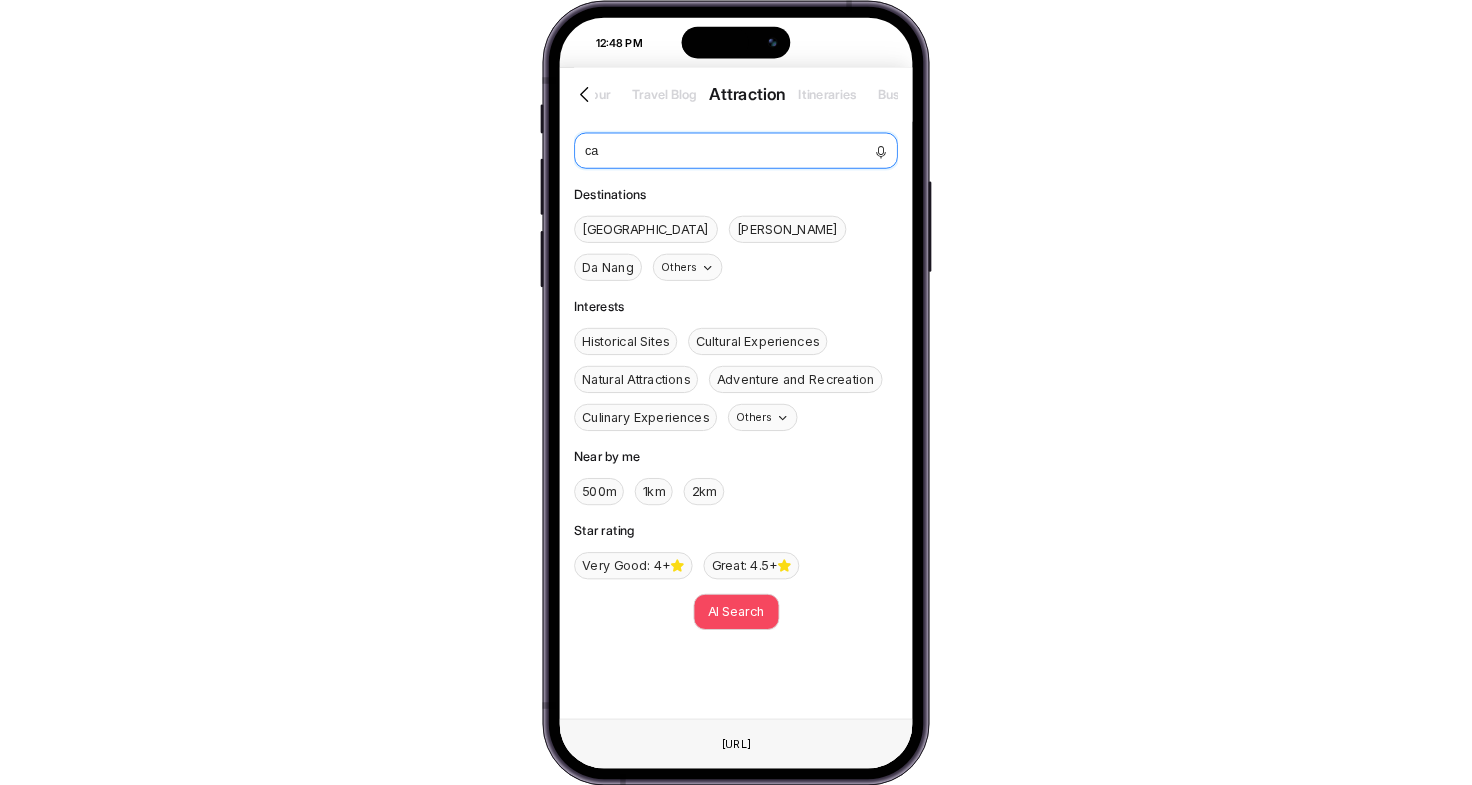 type 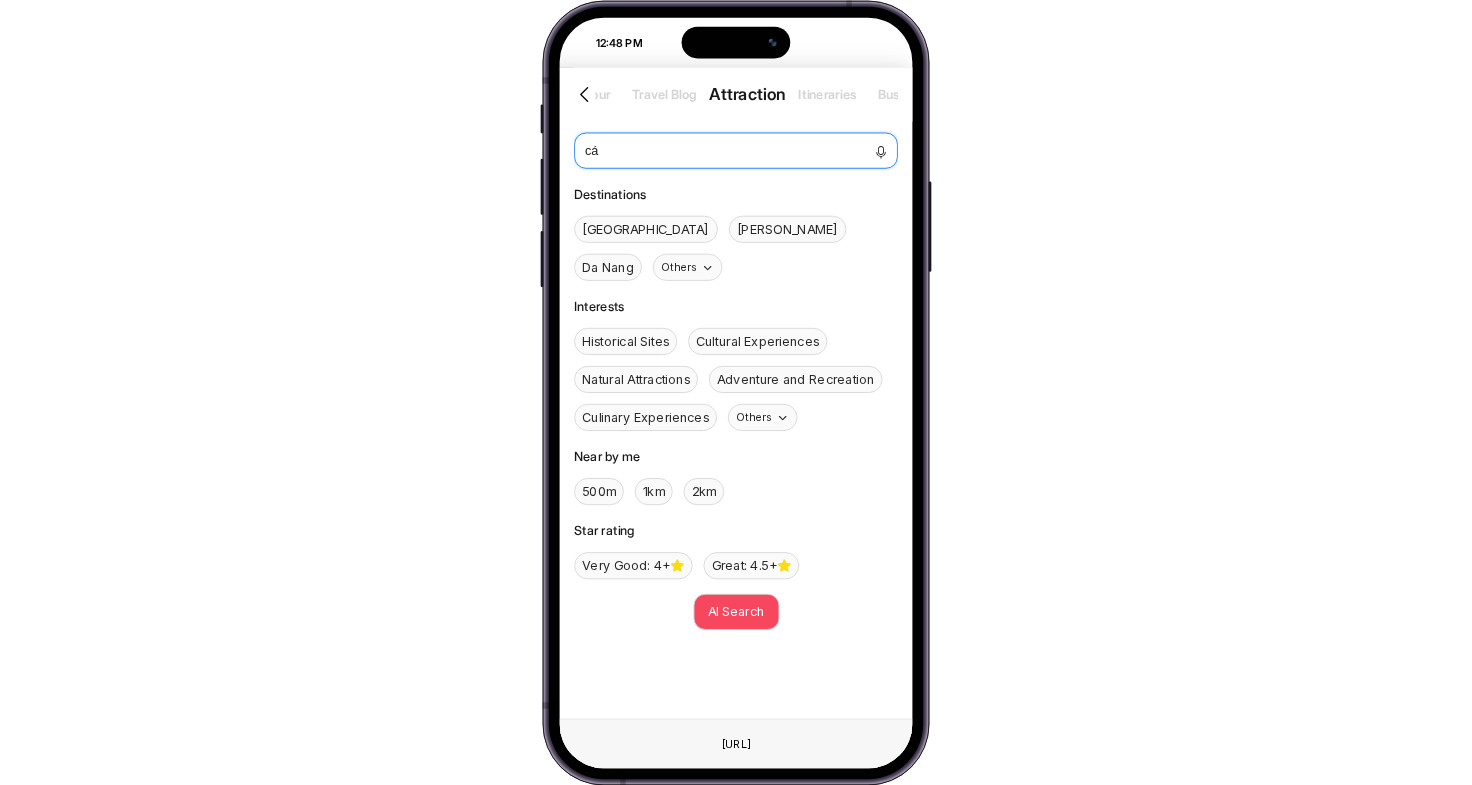type on "các" 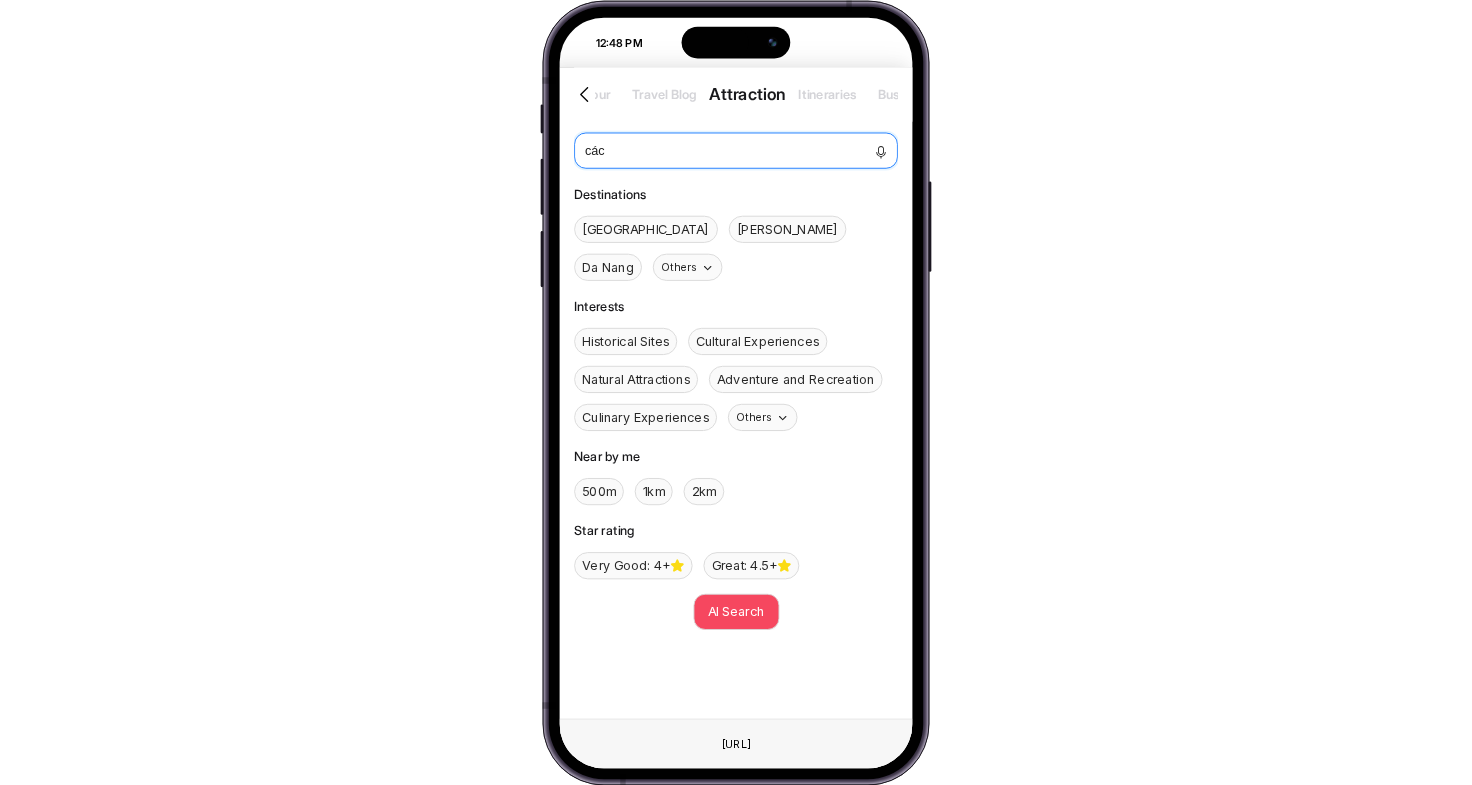 type 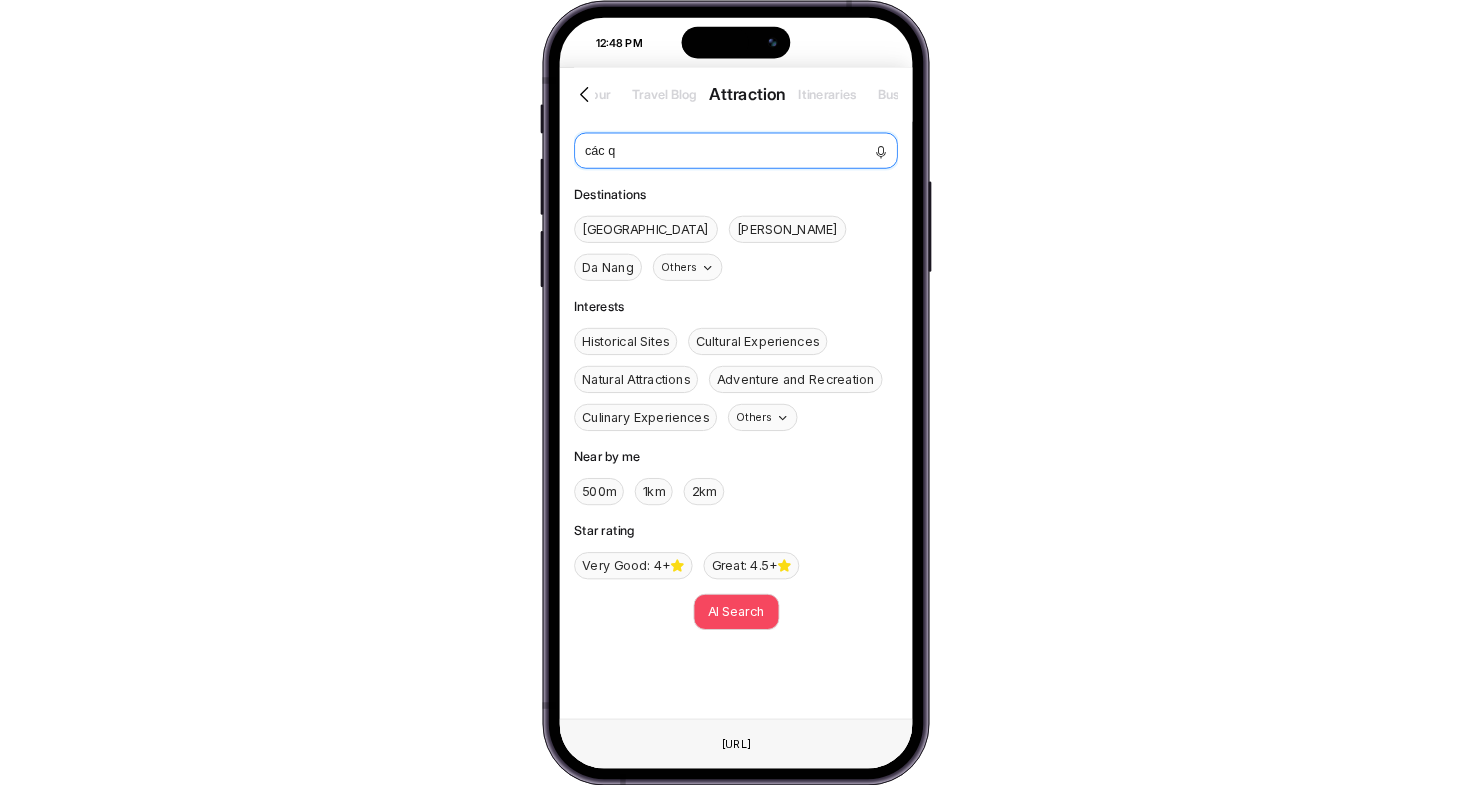 type 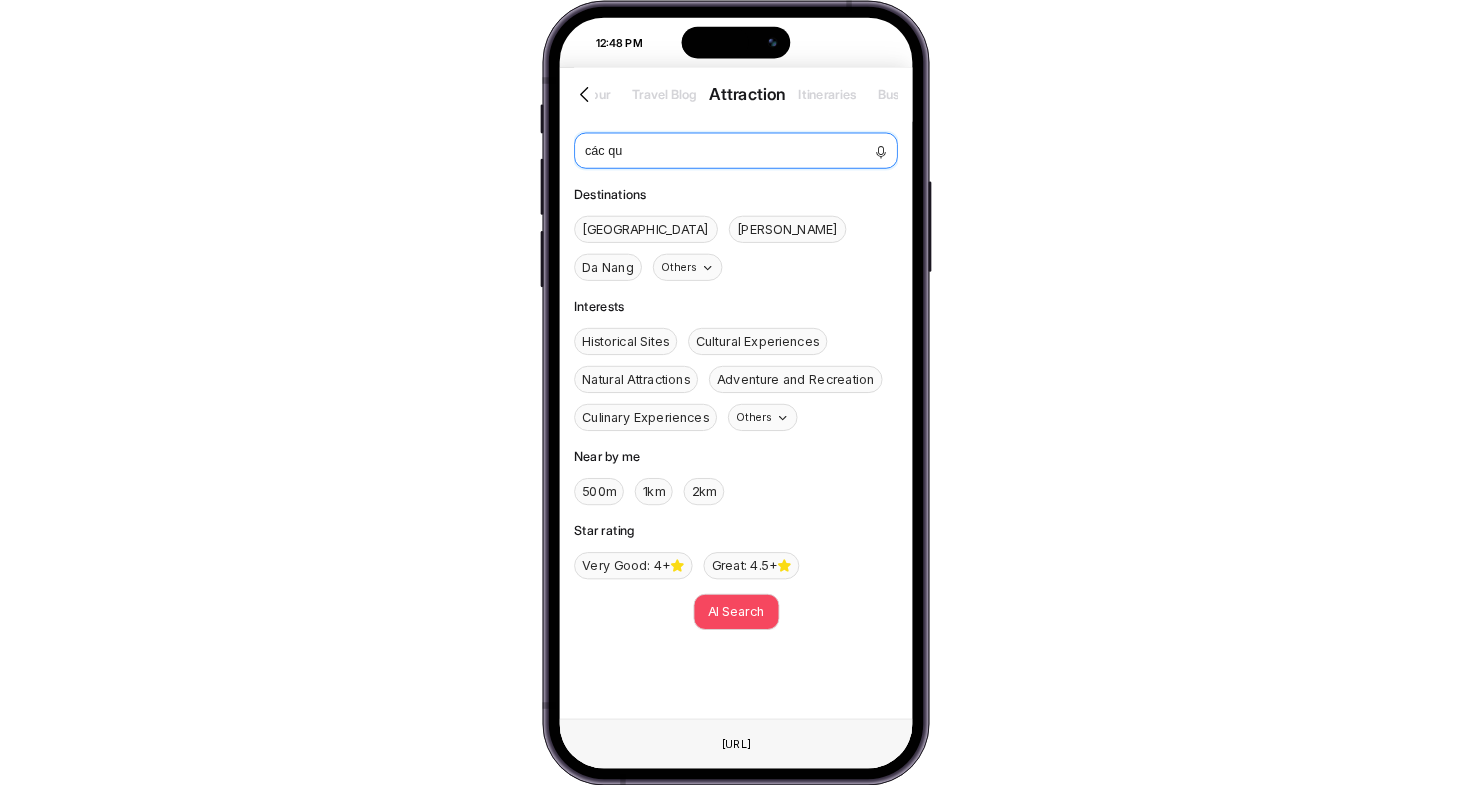 type 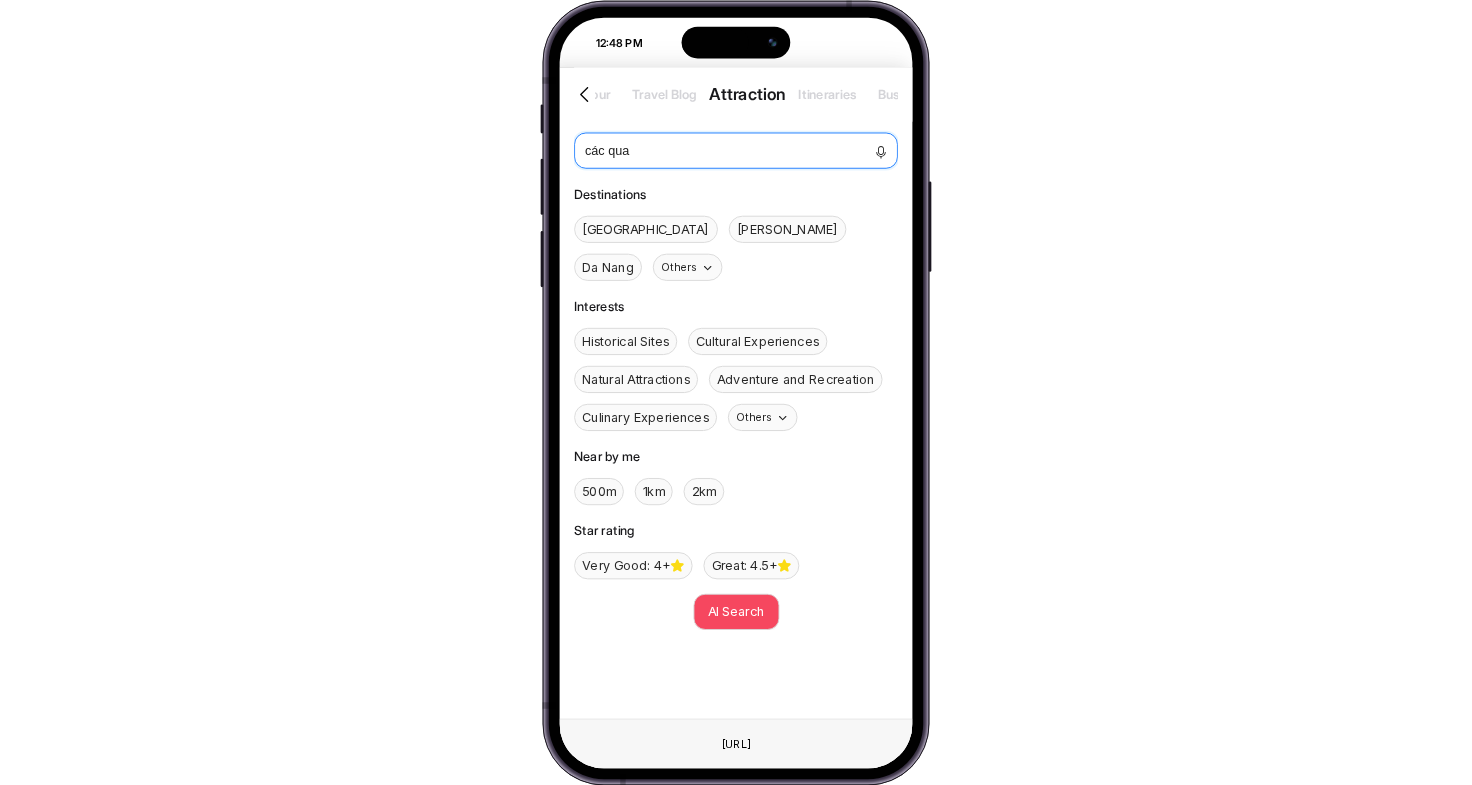 type 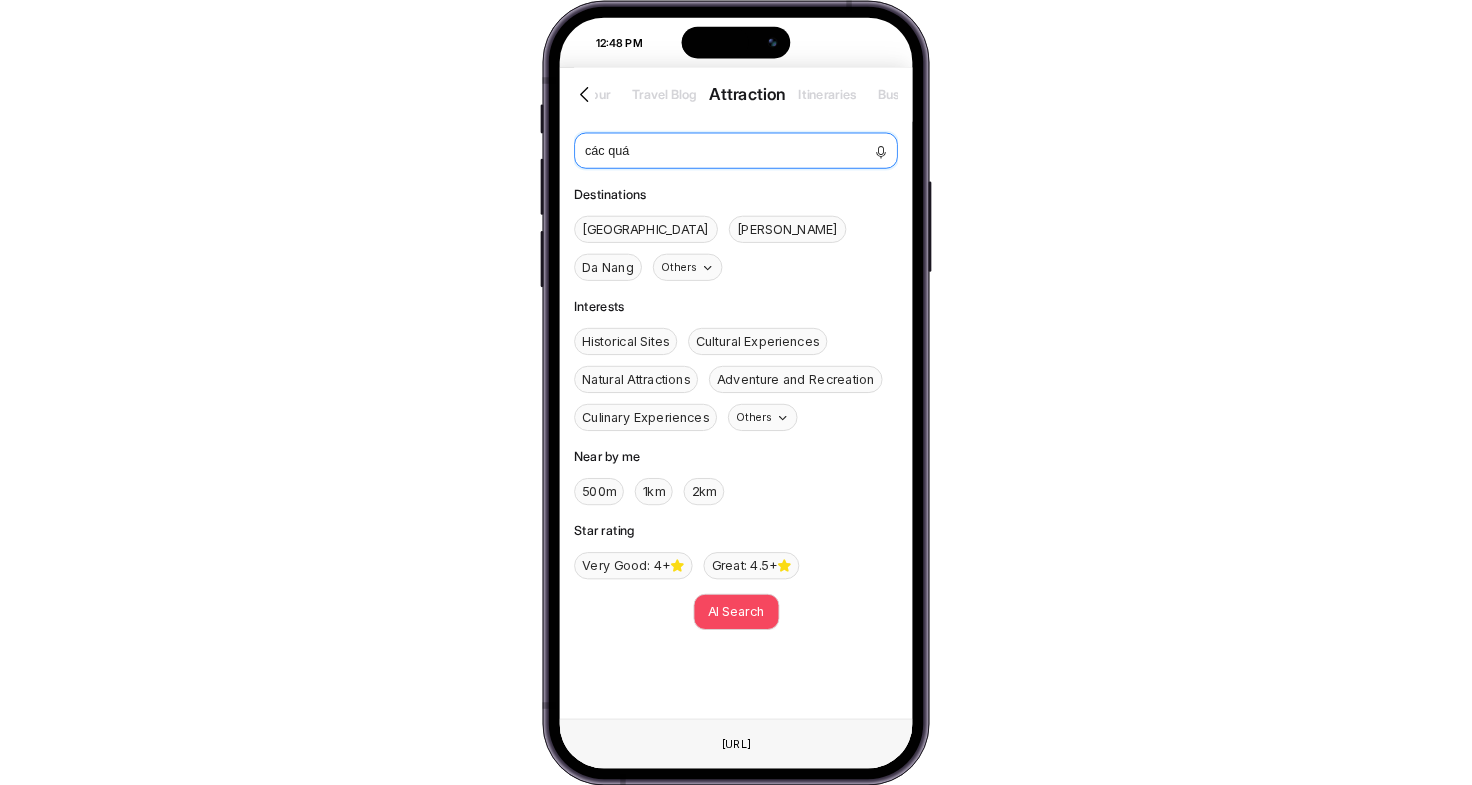 type on "các quán" 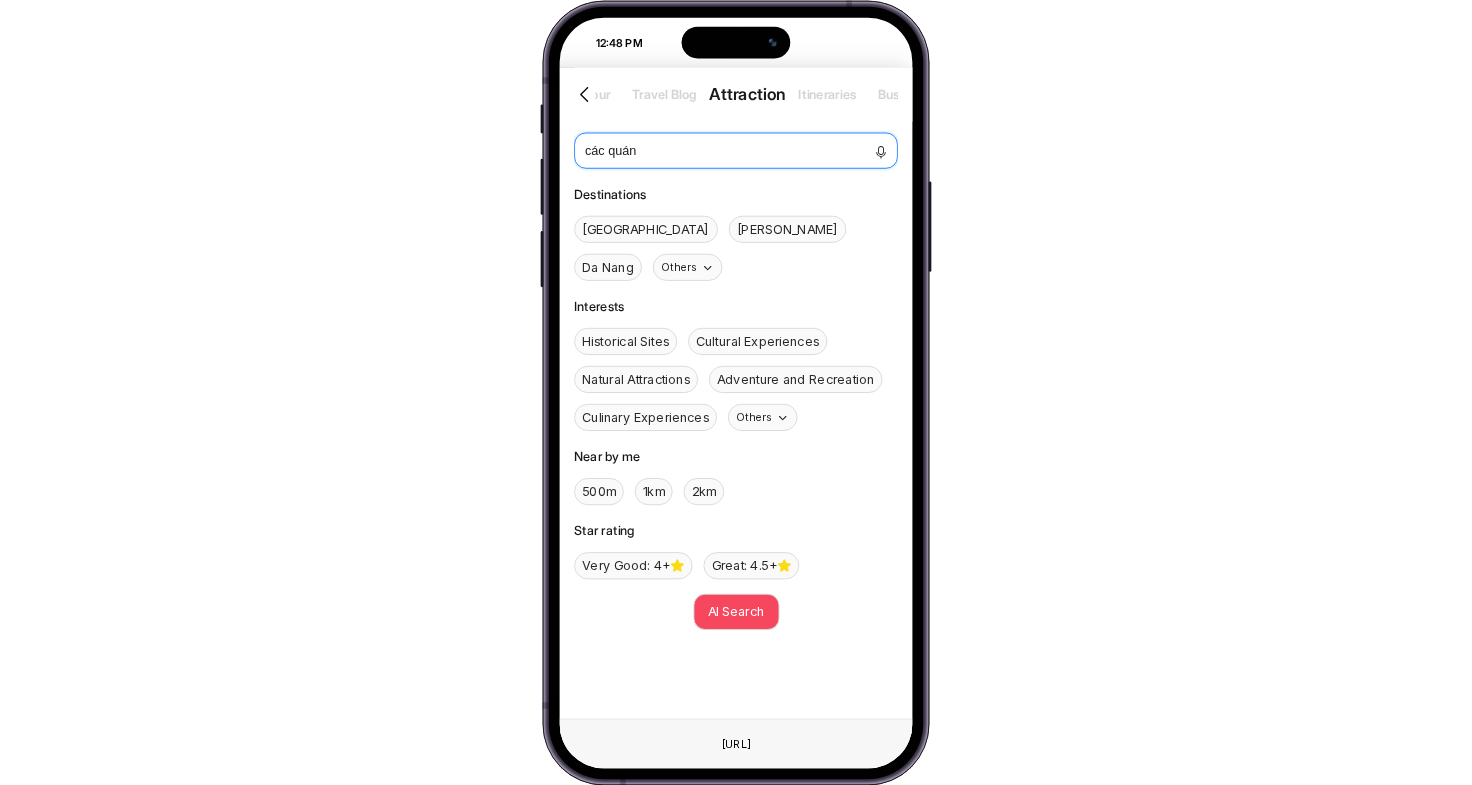 type 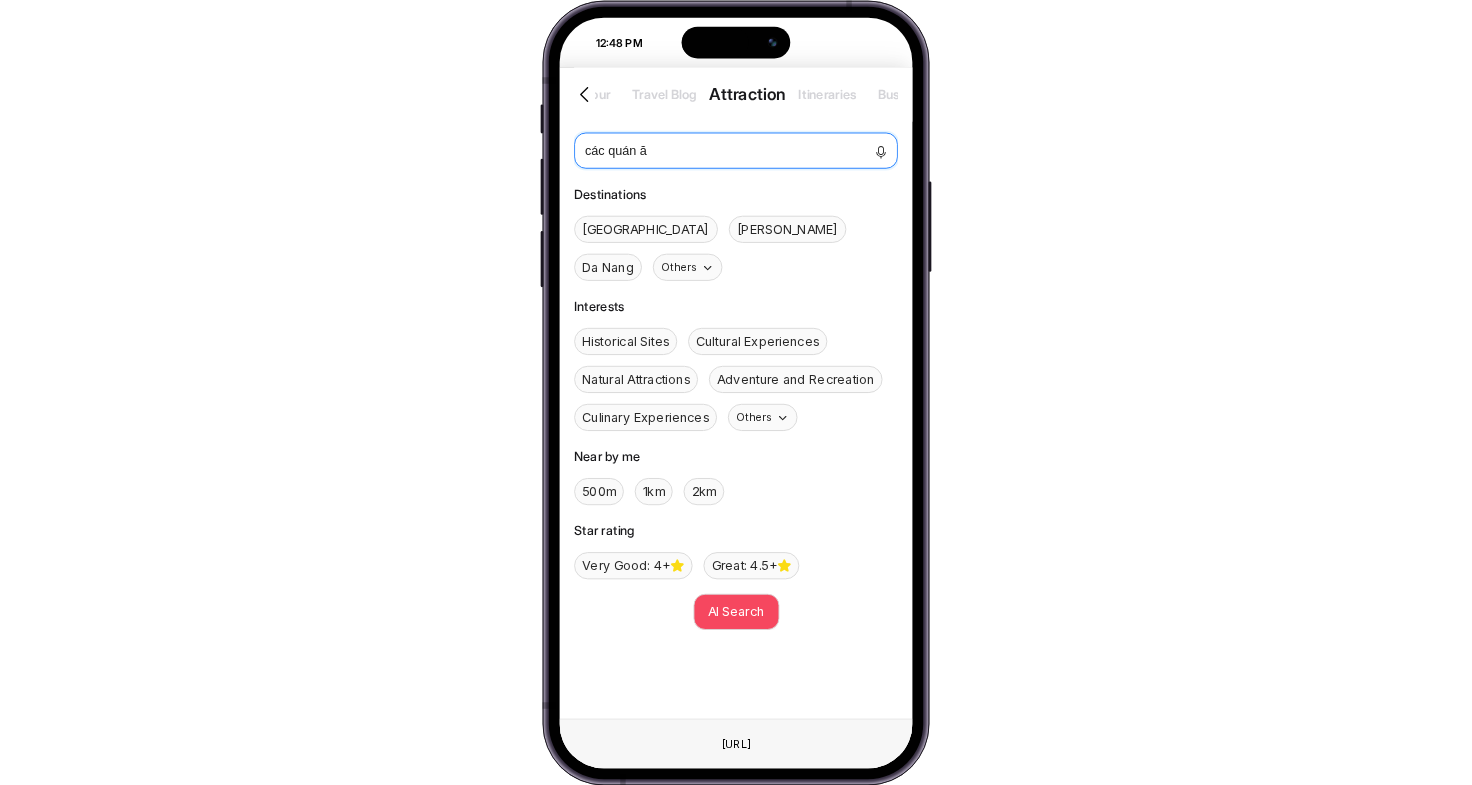 type 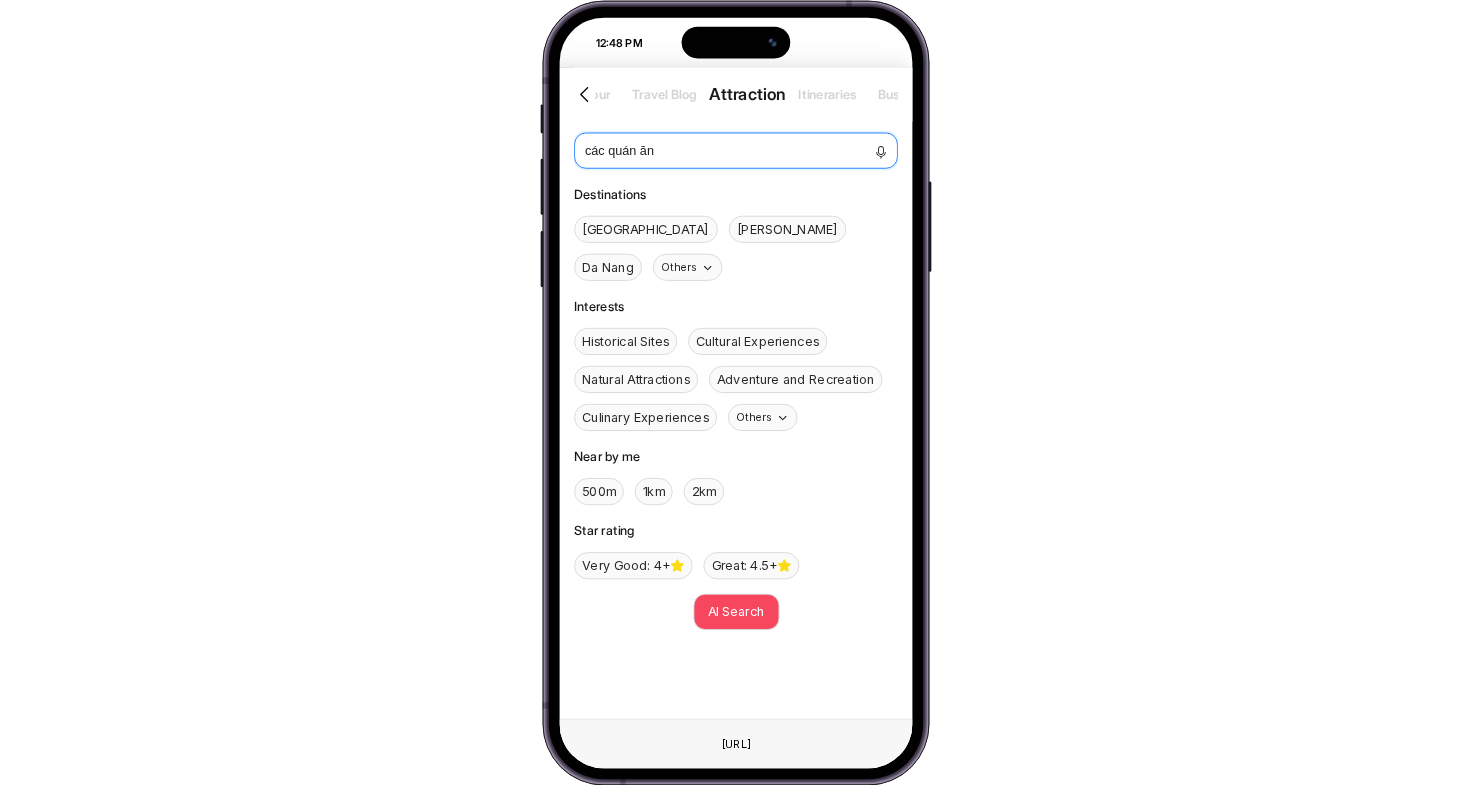 type 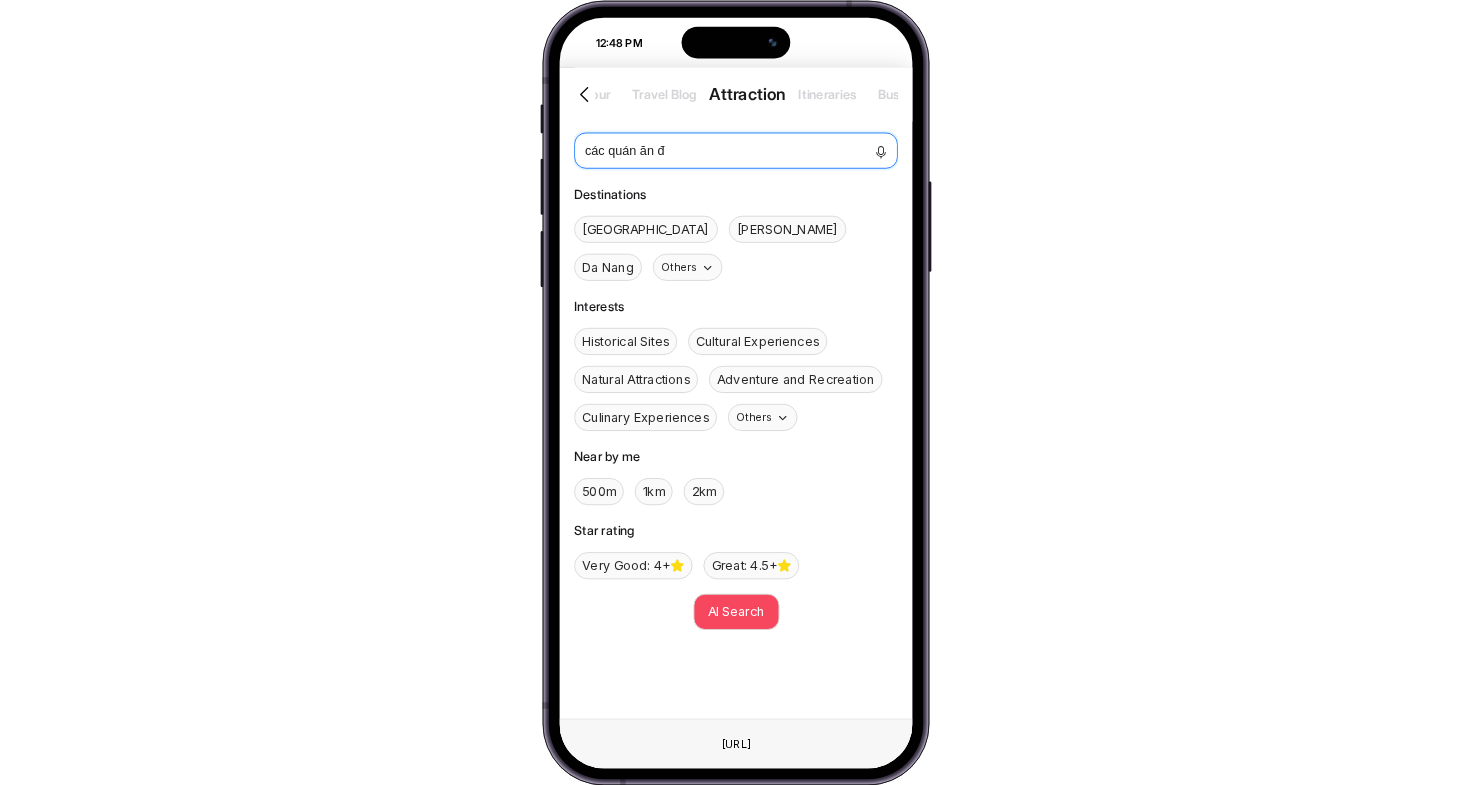 type 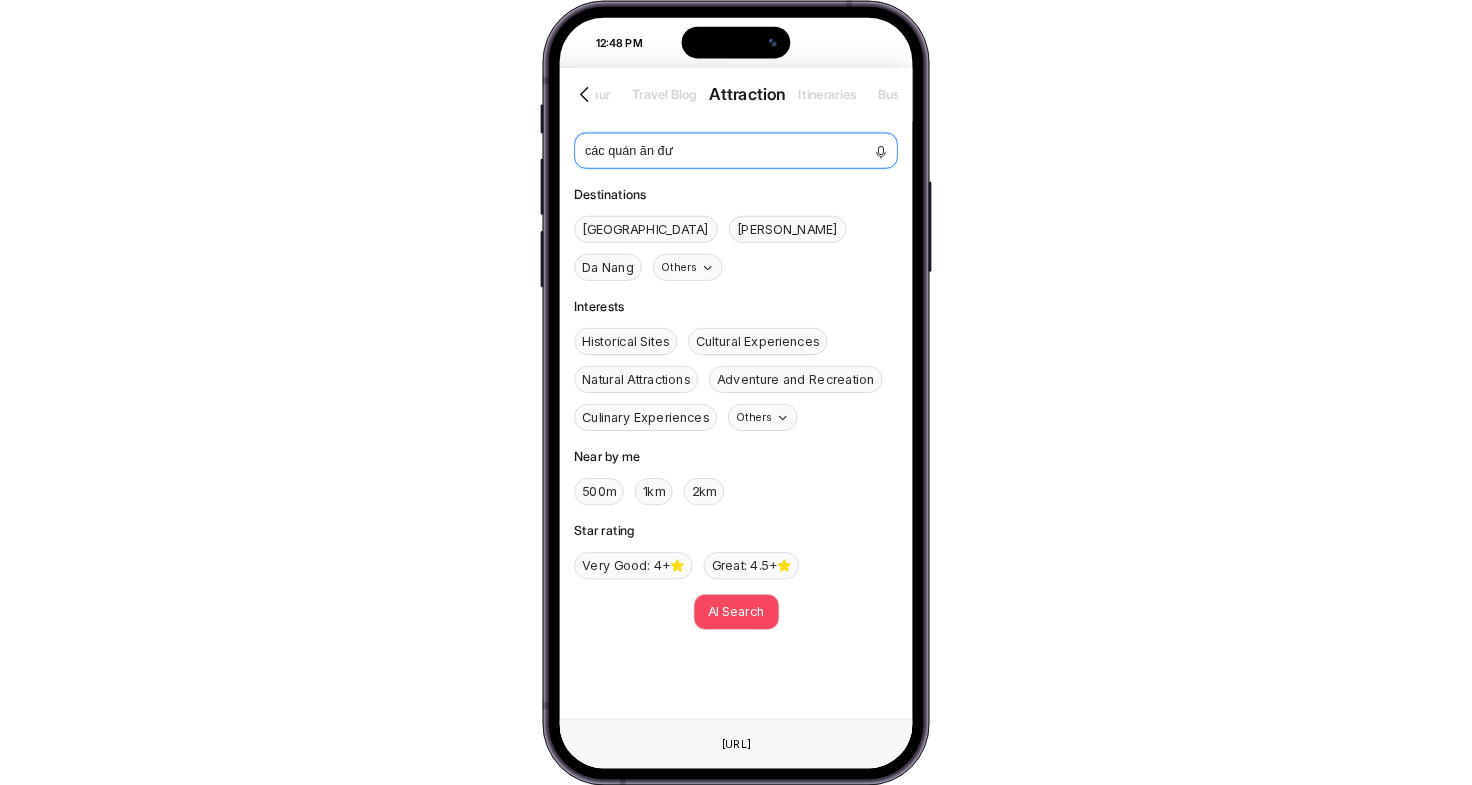 type 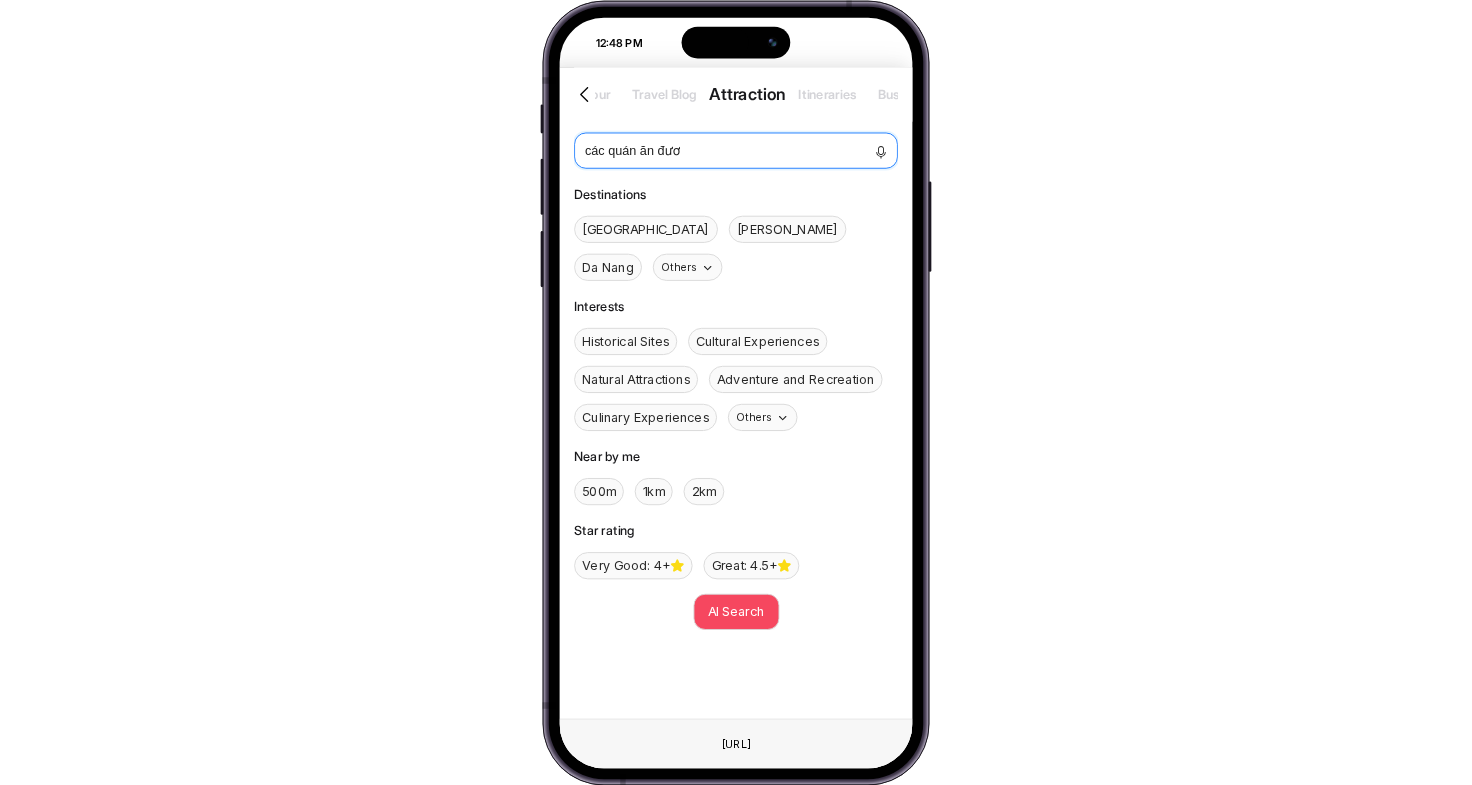 type 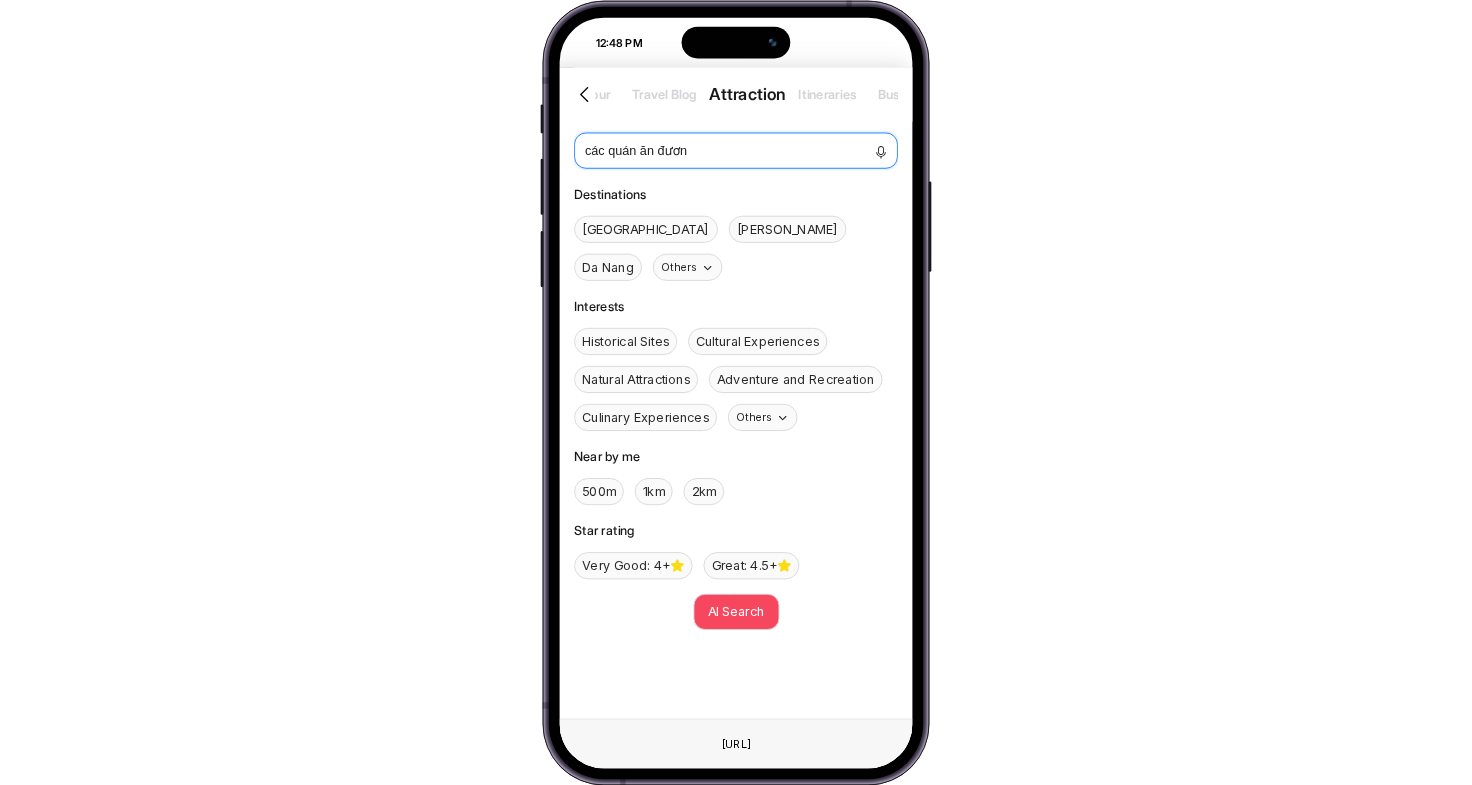 type 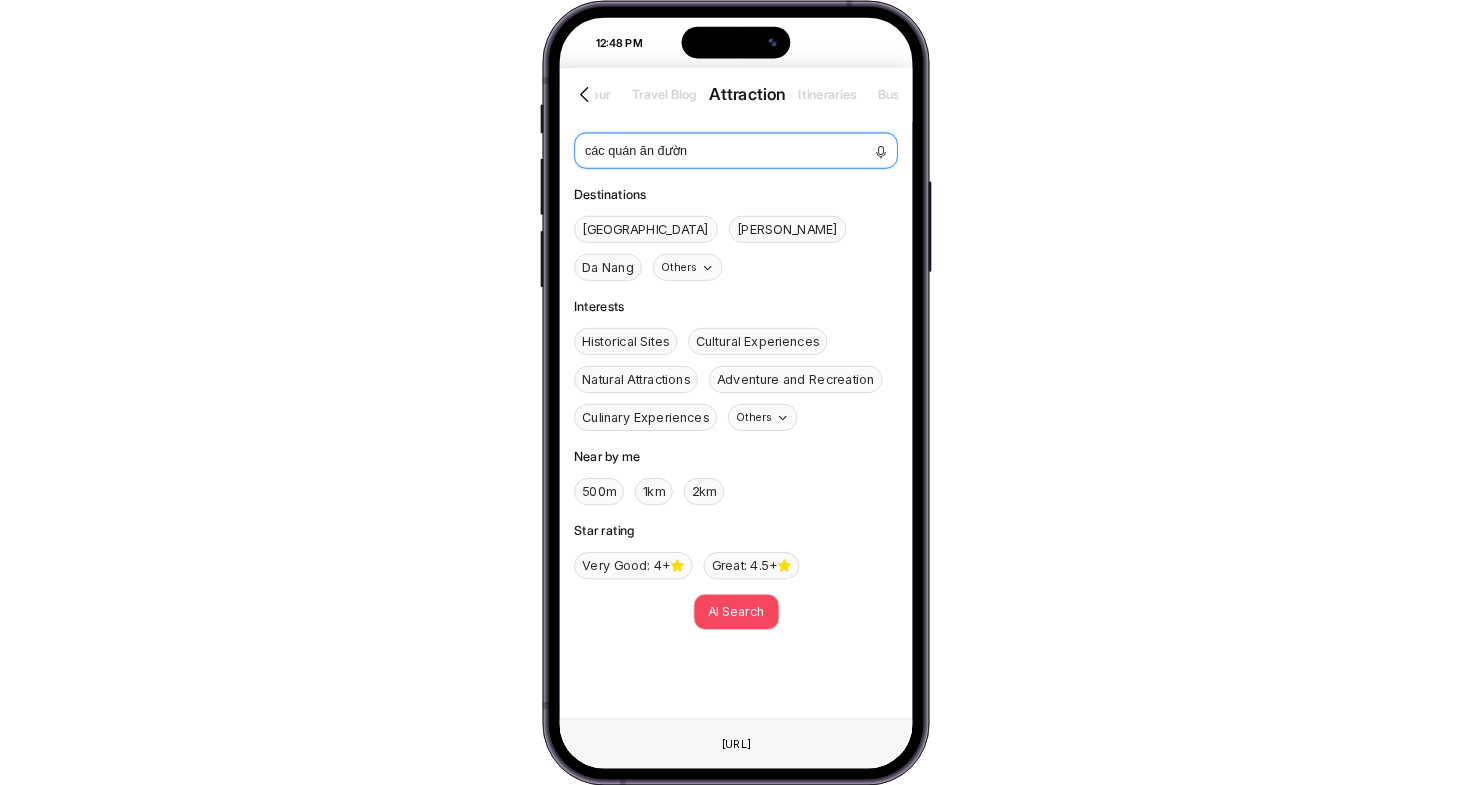 type on "các quán ăn đường" 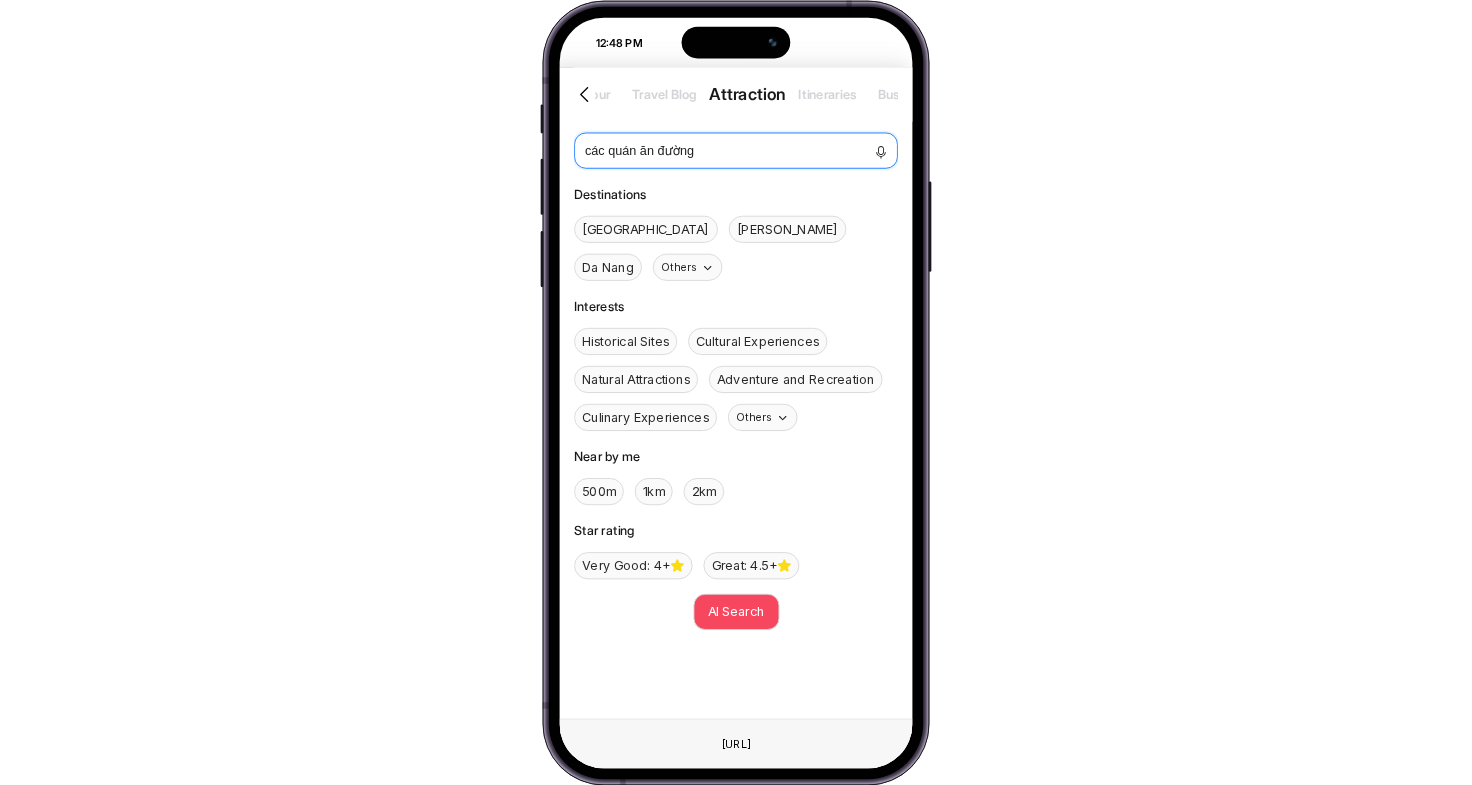 type 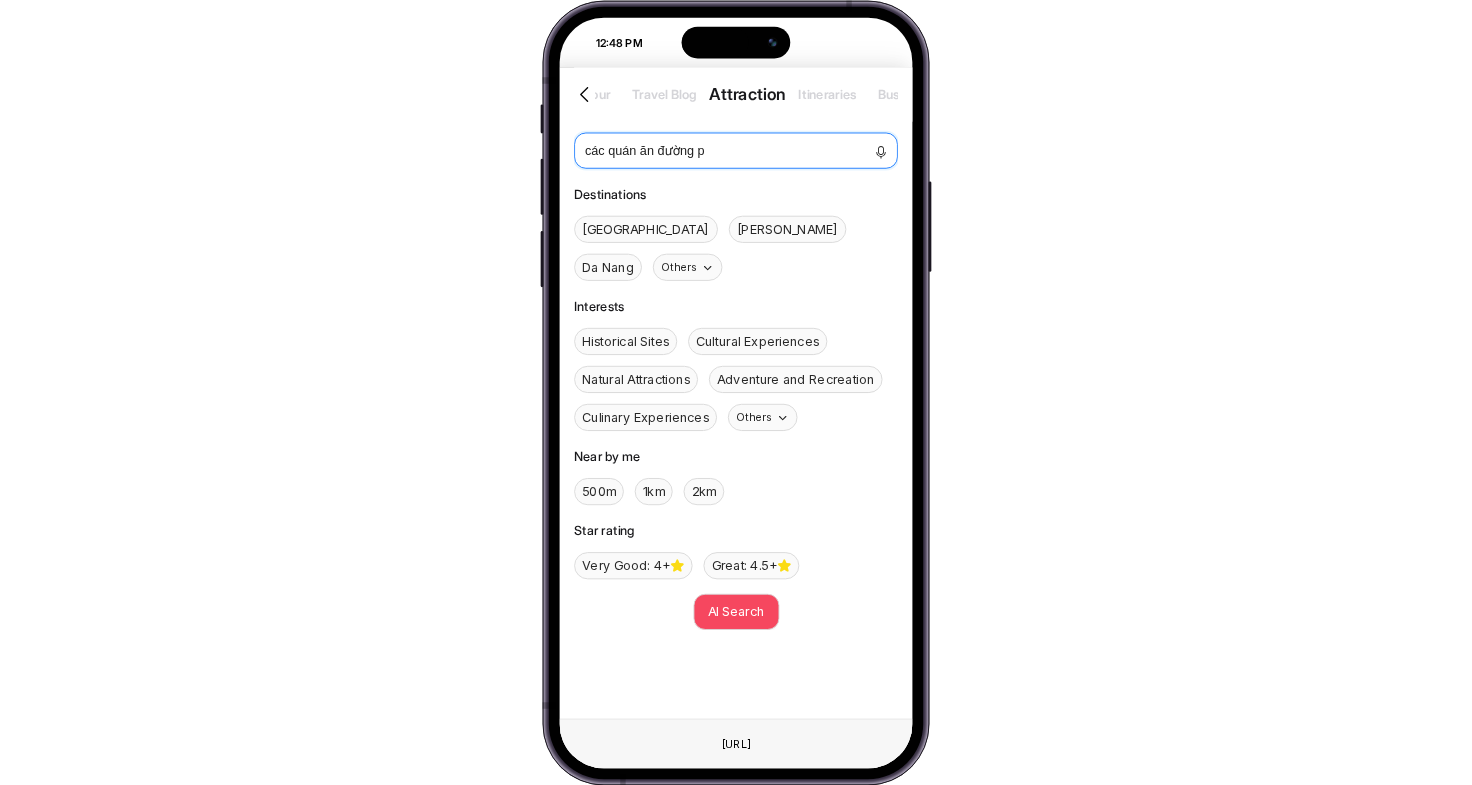 type on "các quán ăn đường ph" 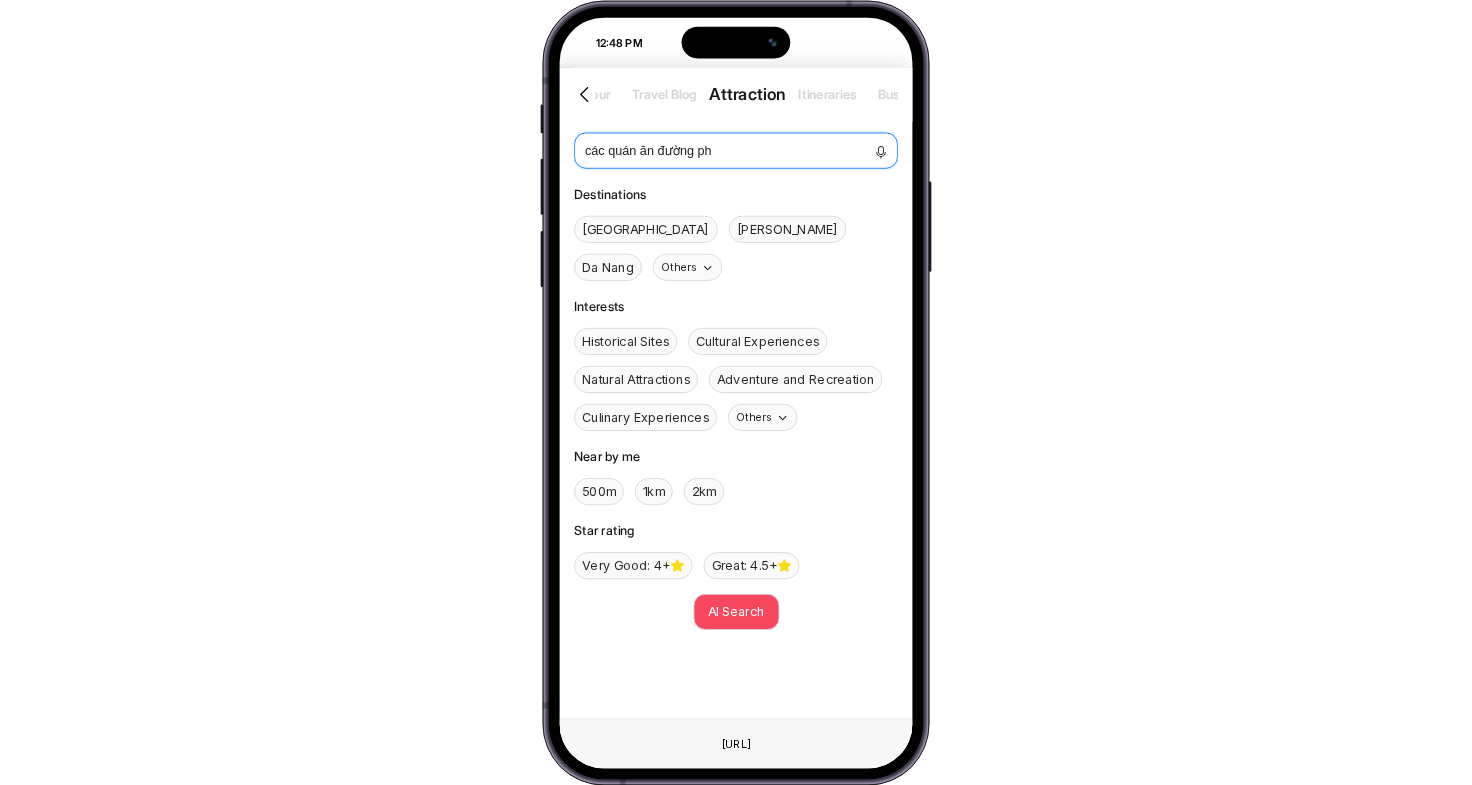 type 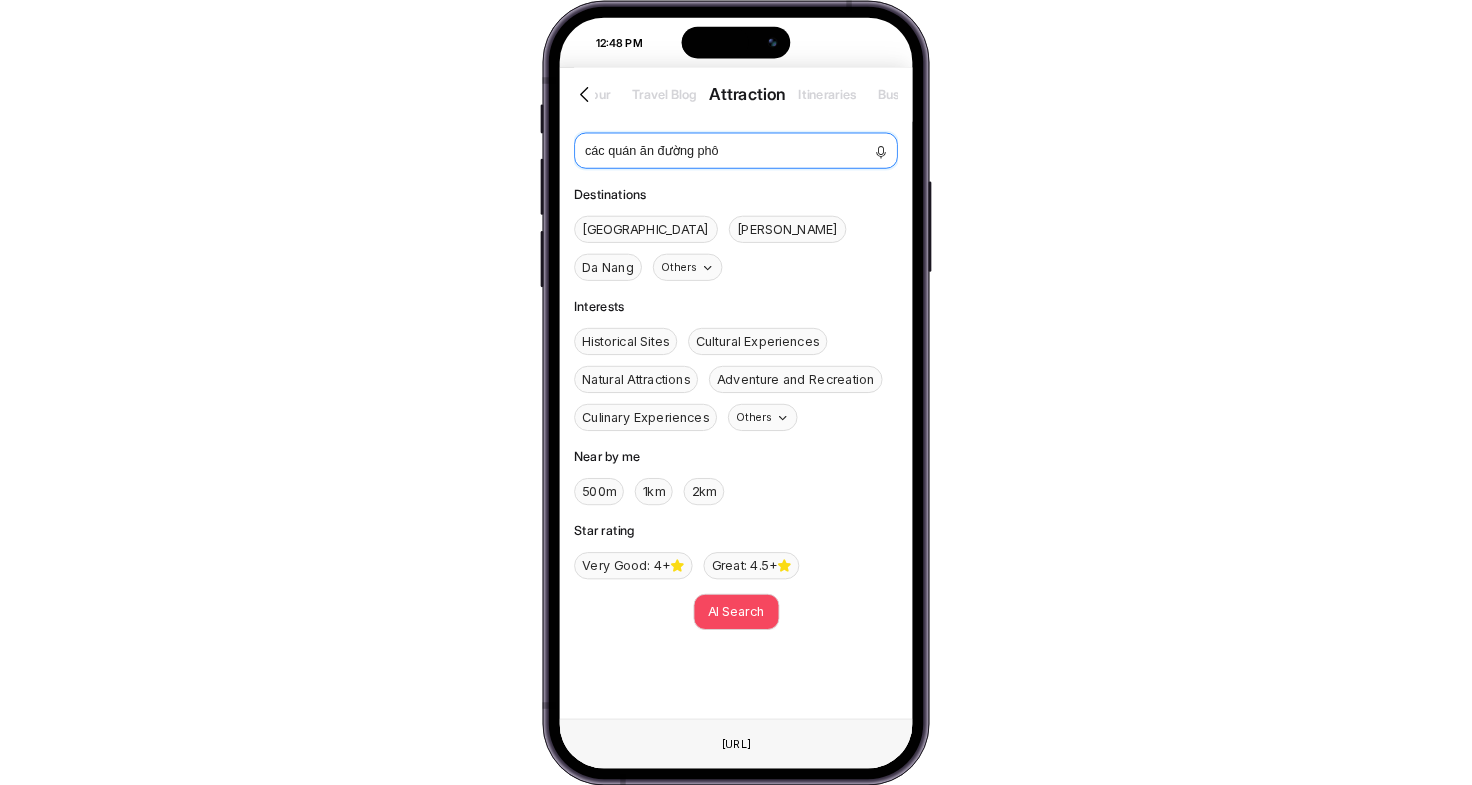 type 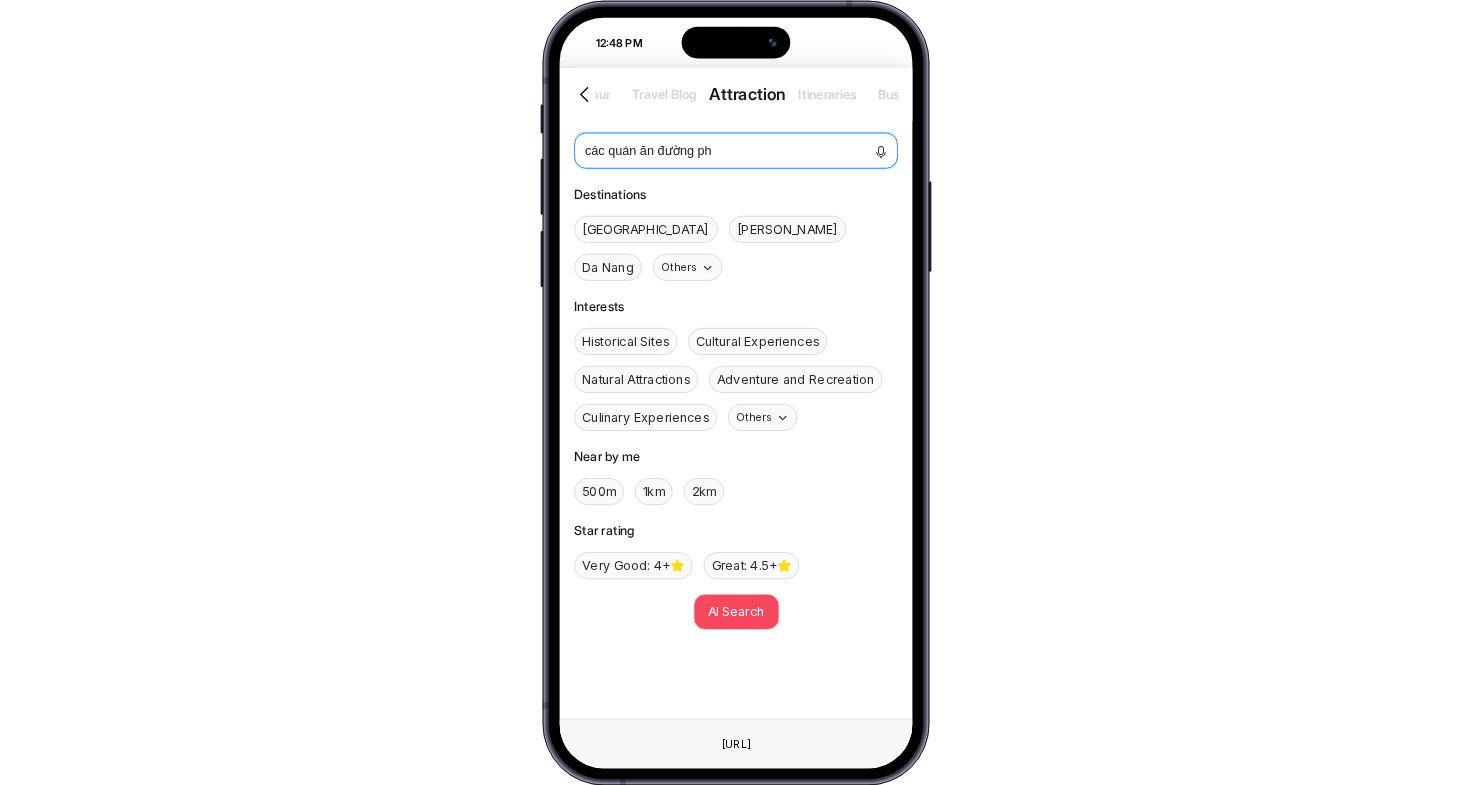 type on "các quán ăn đường phố" 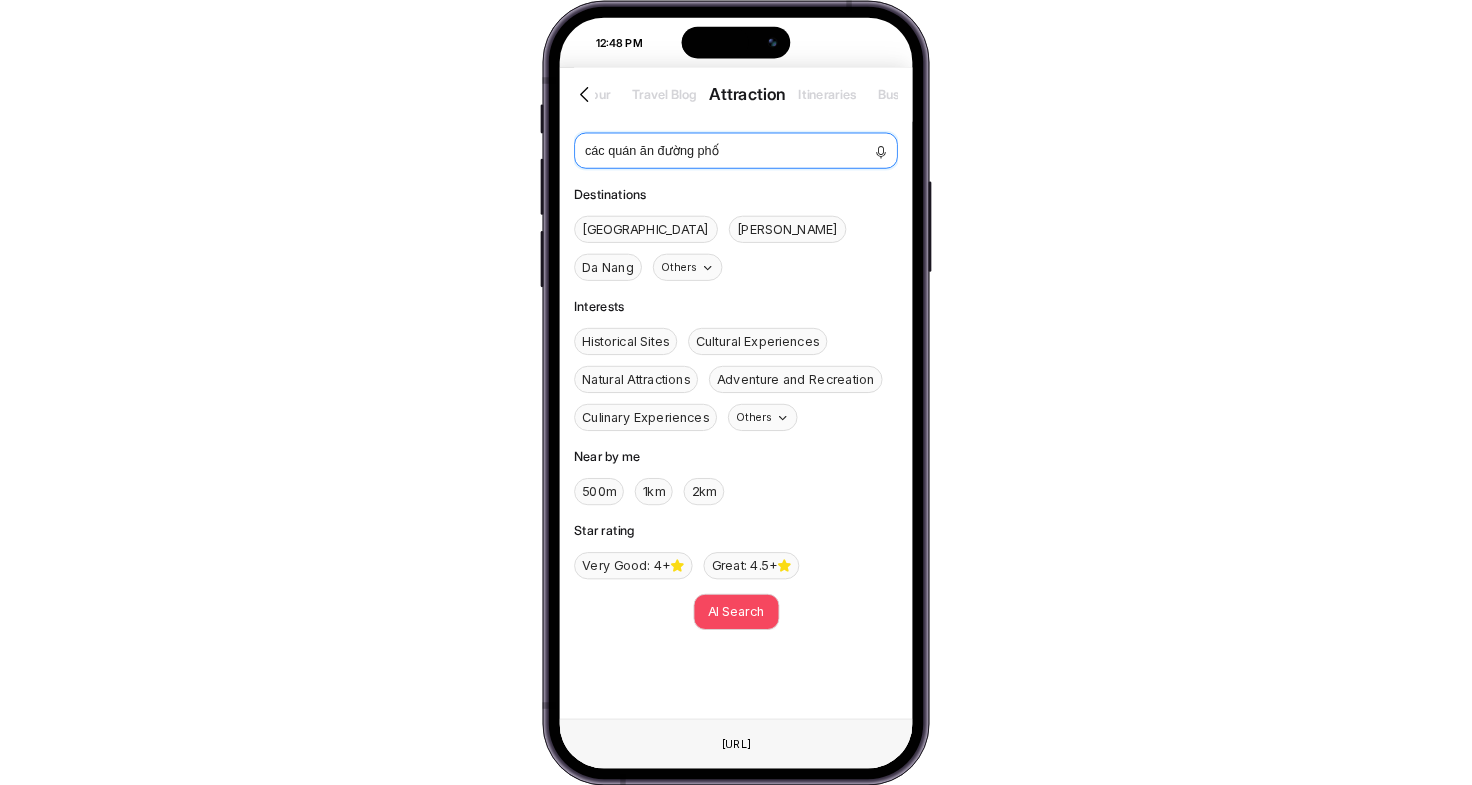 type 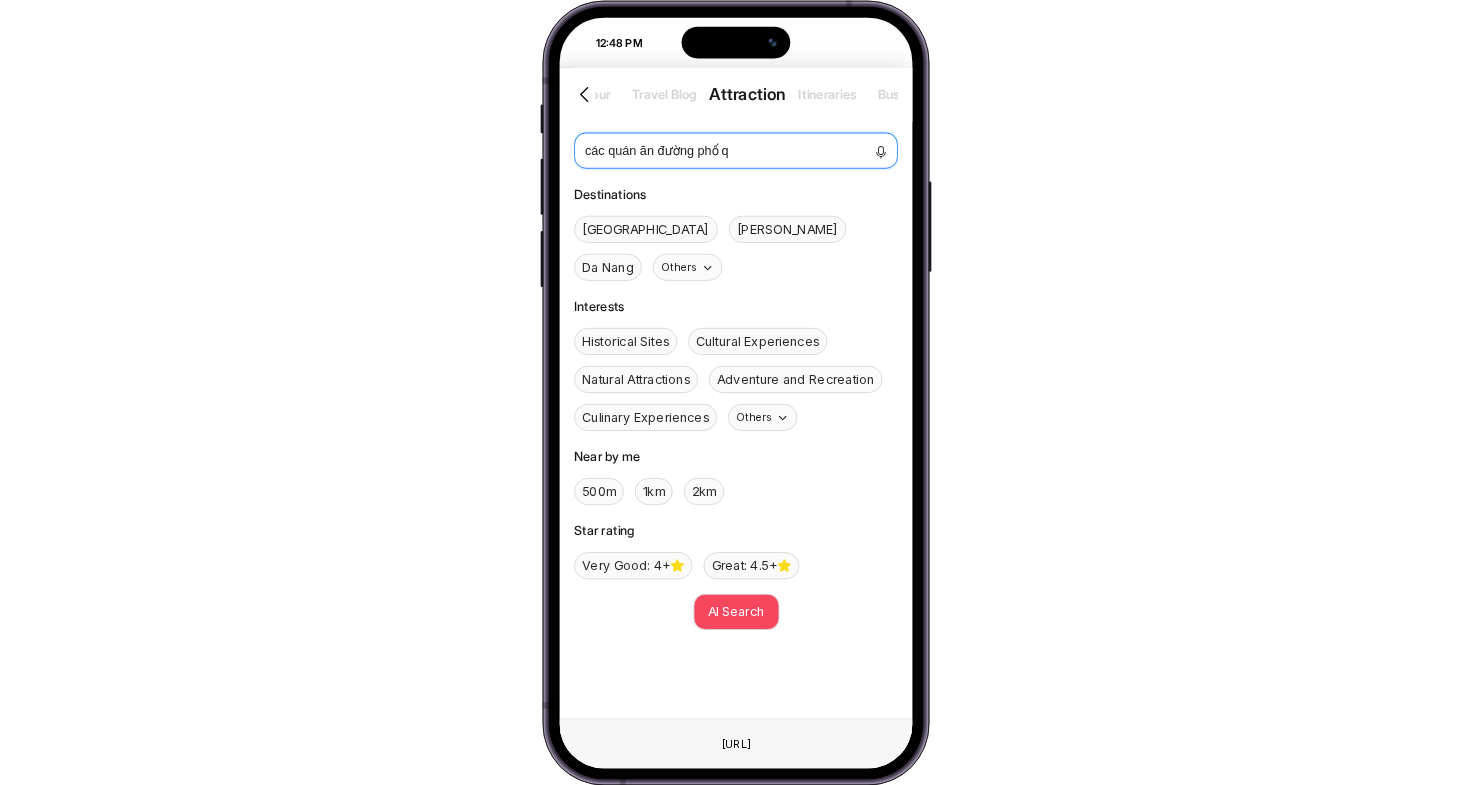 type 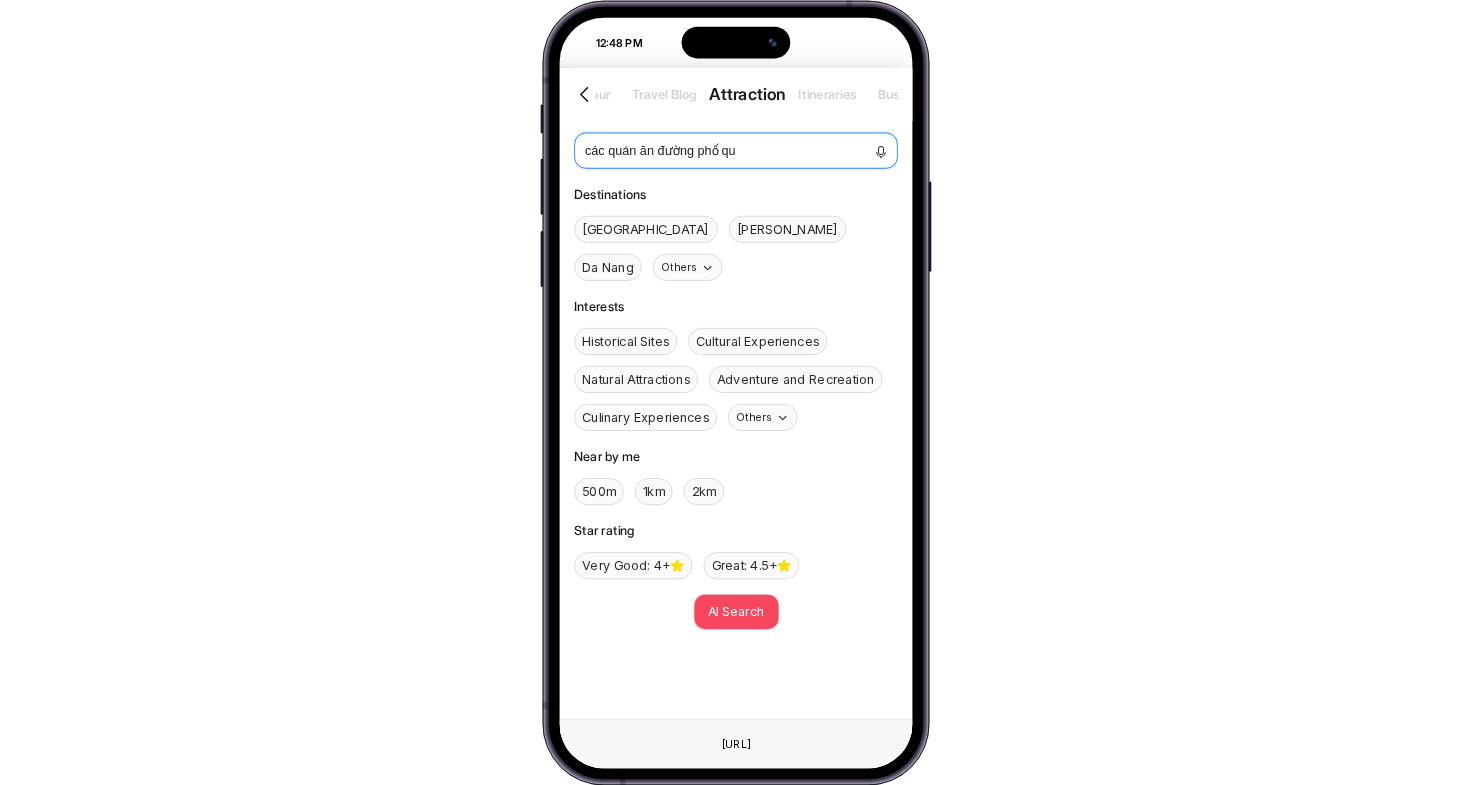 type 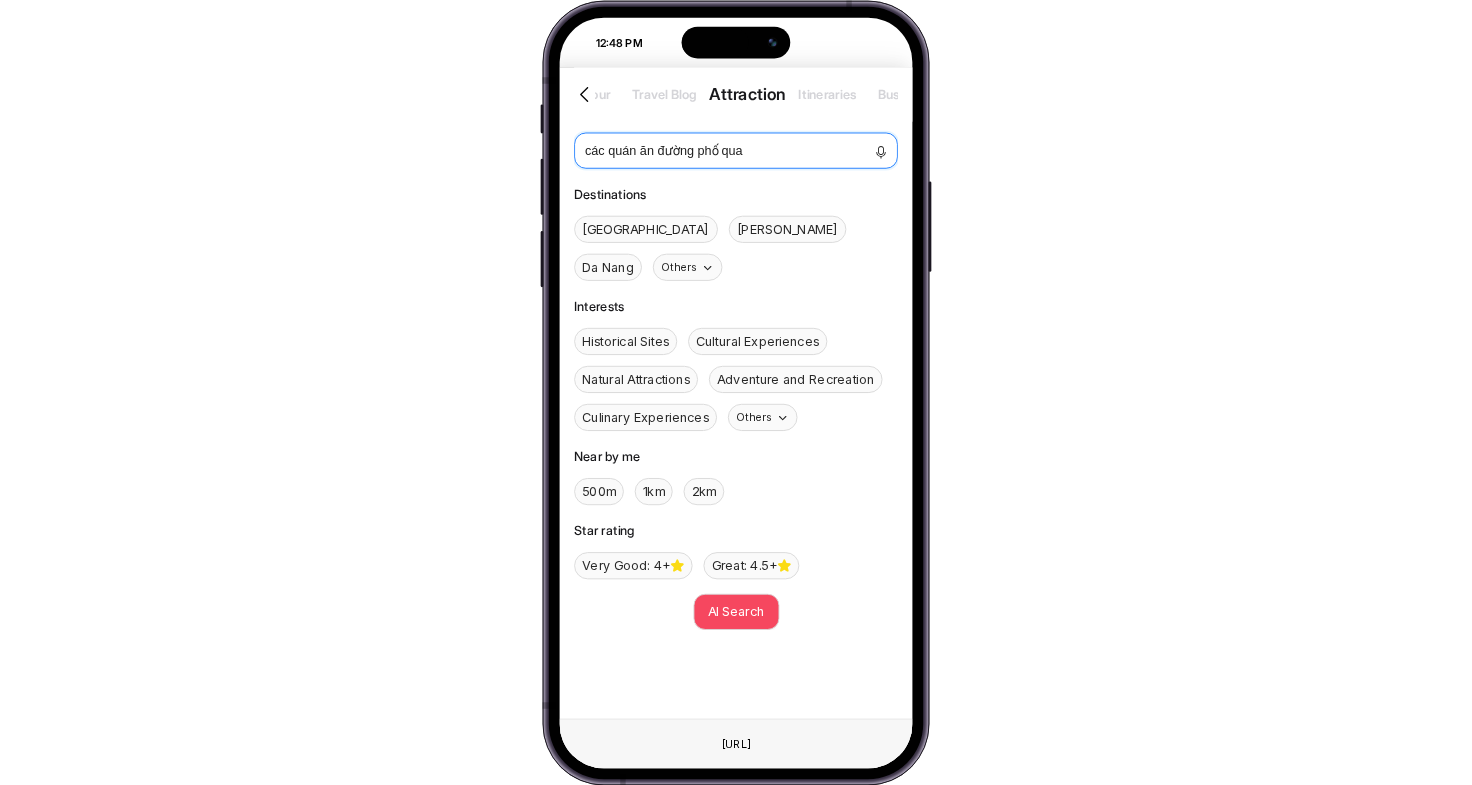 type 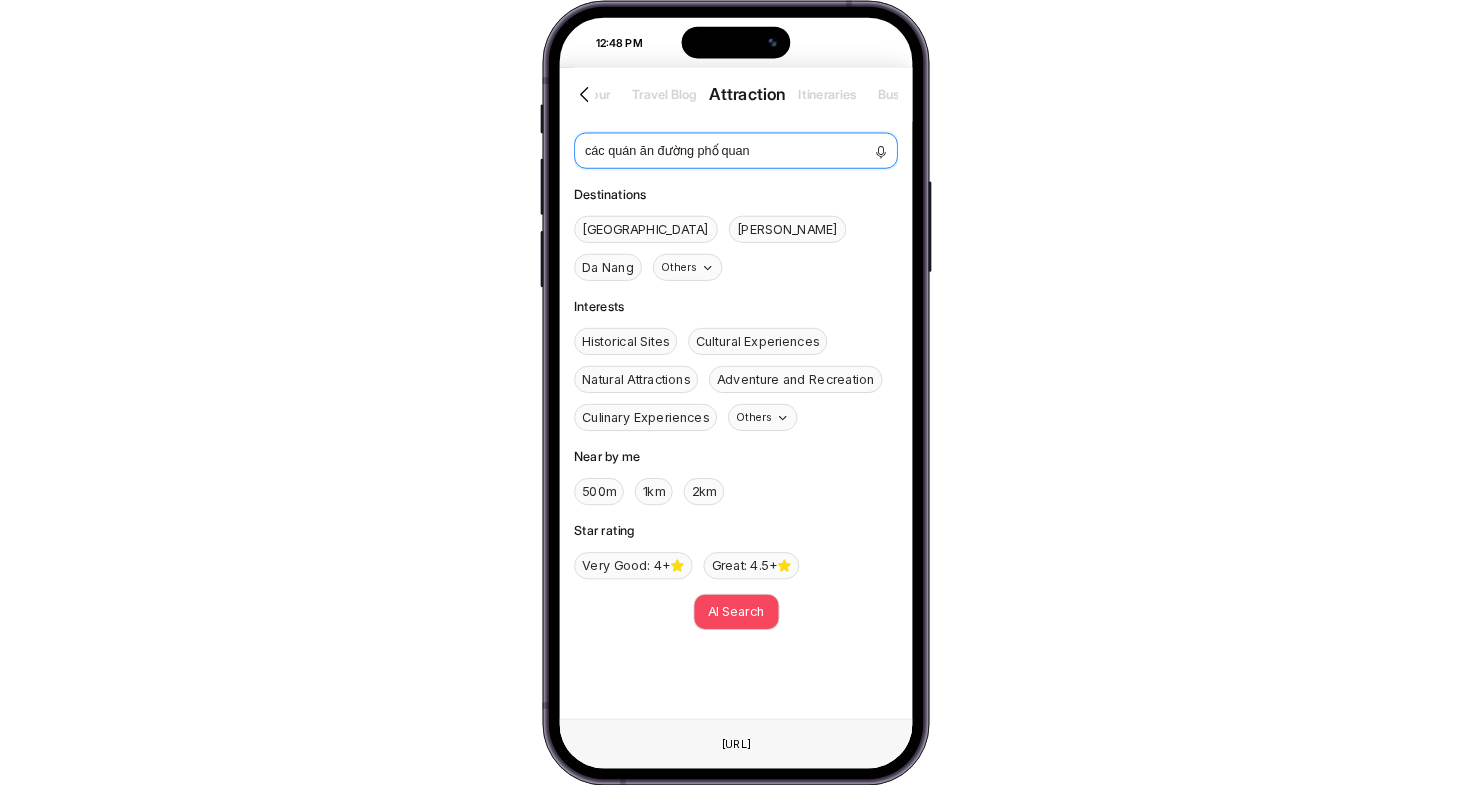 type 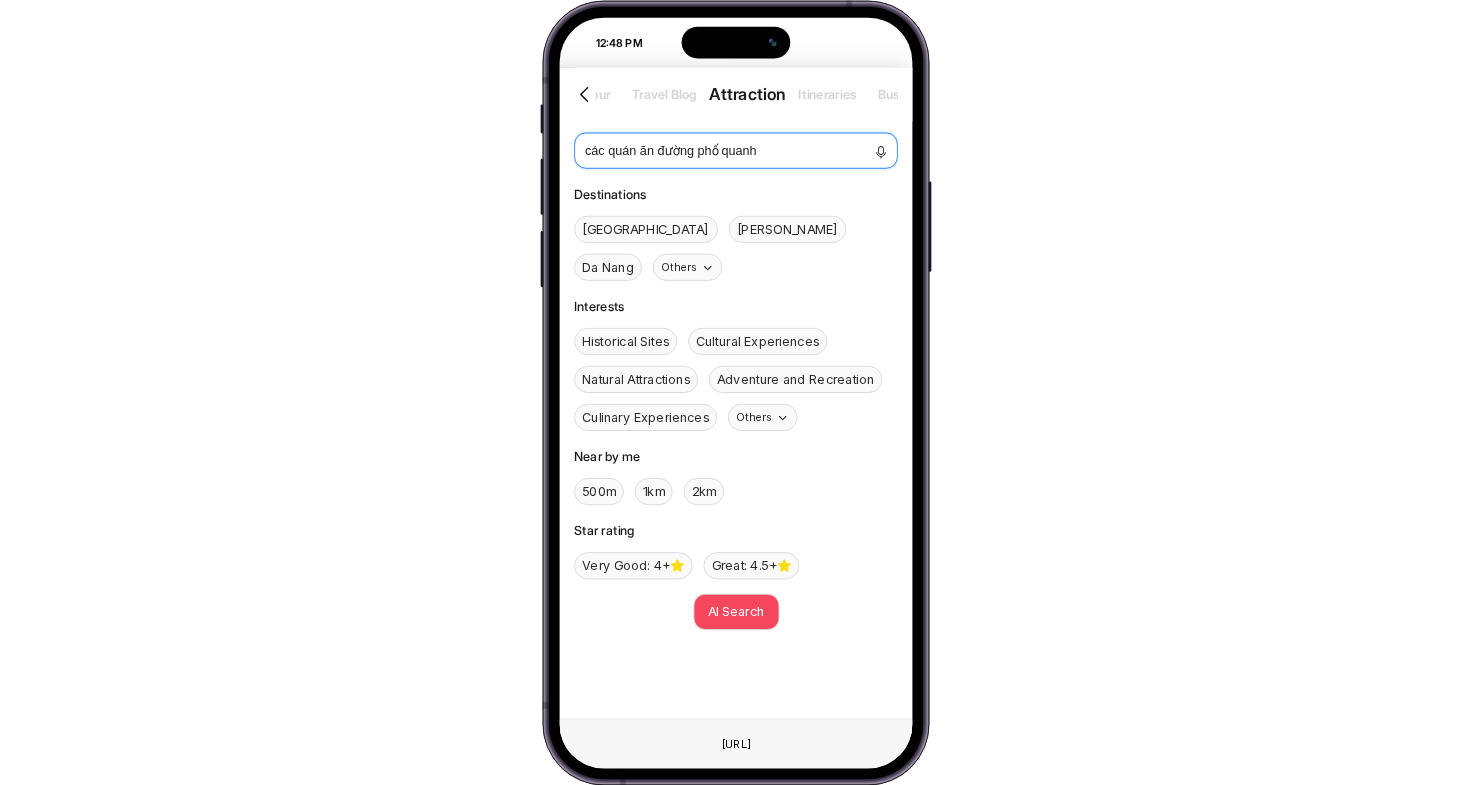 type 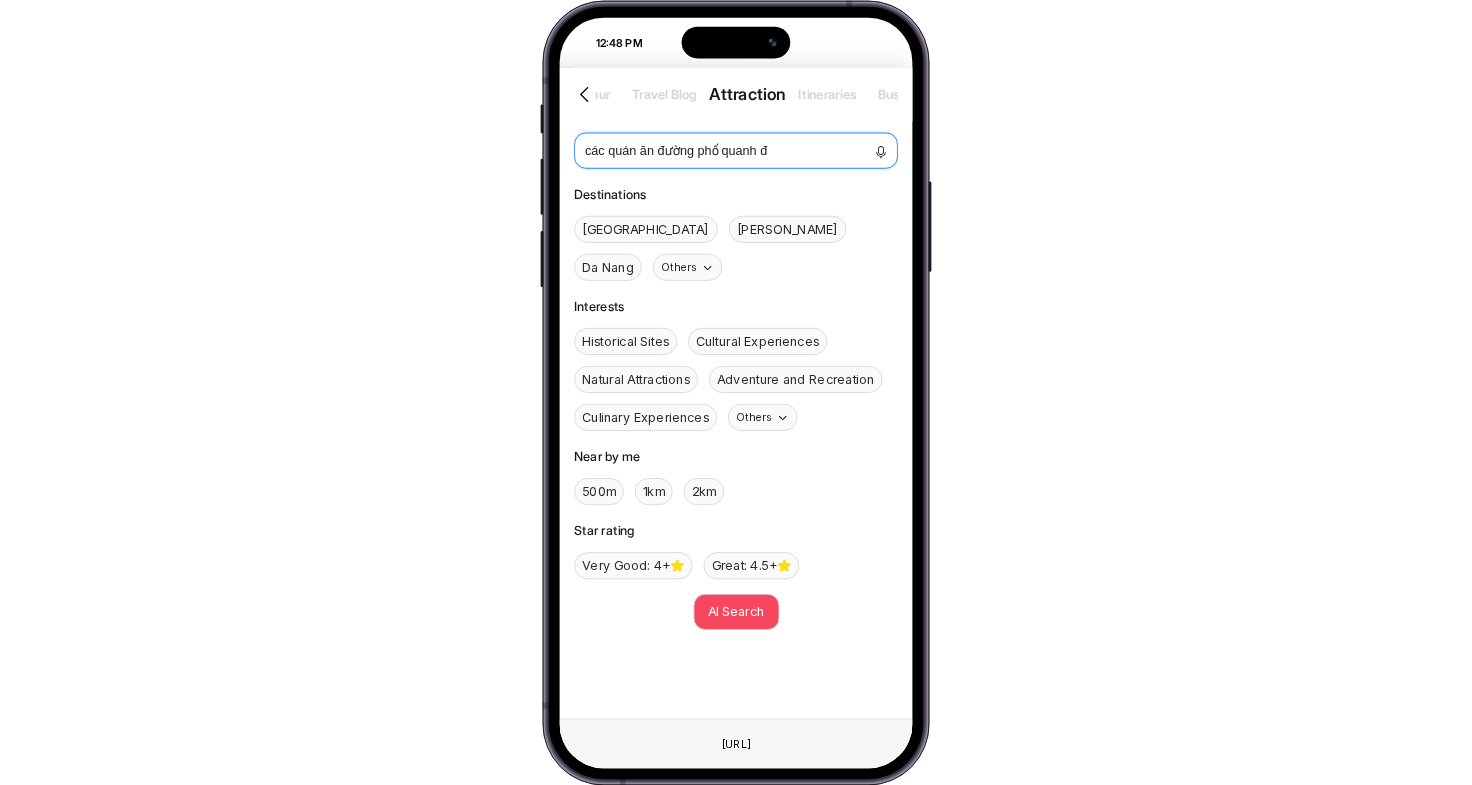 type 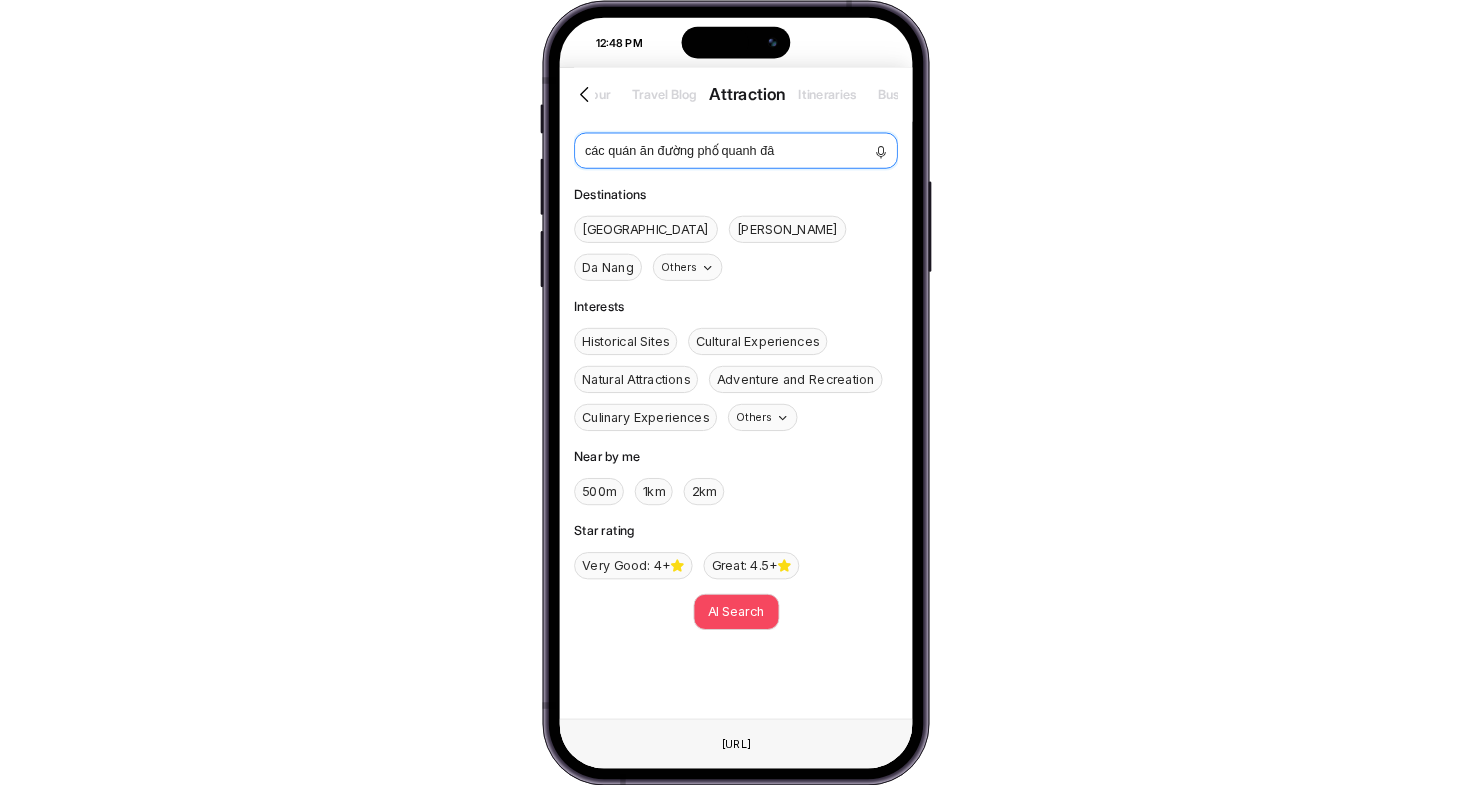 type 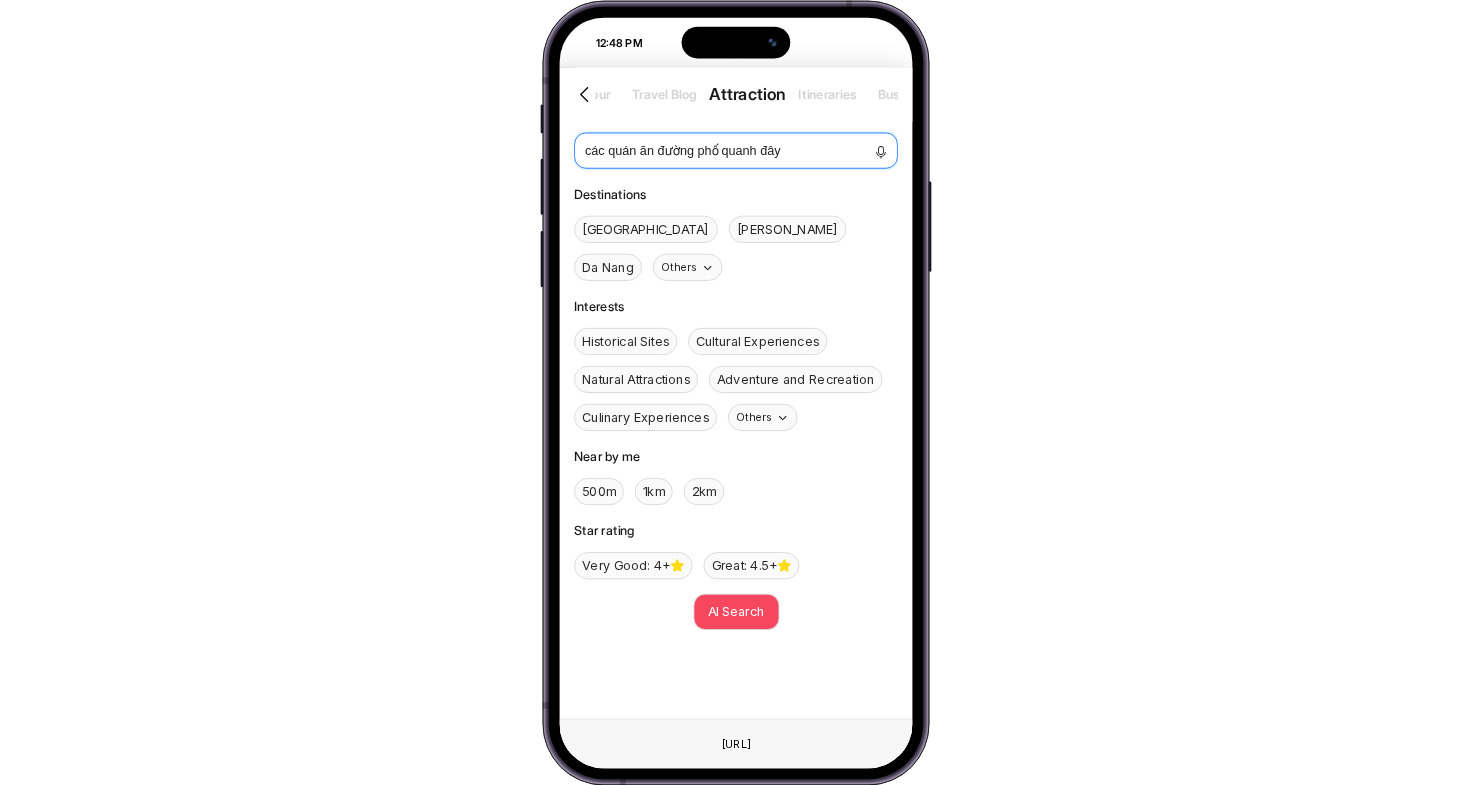 type 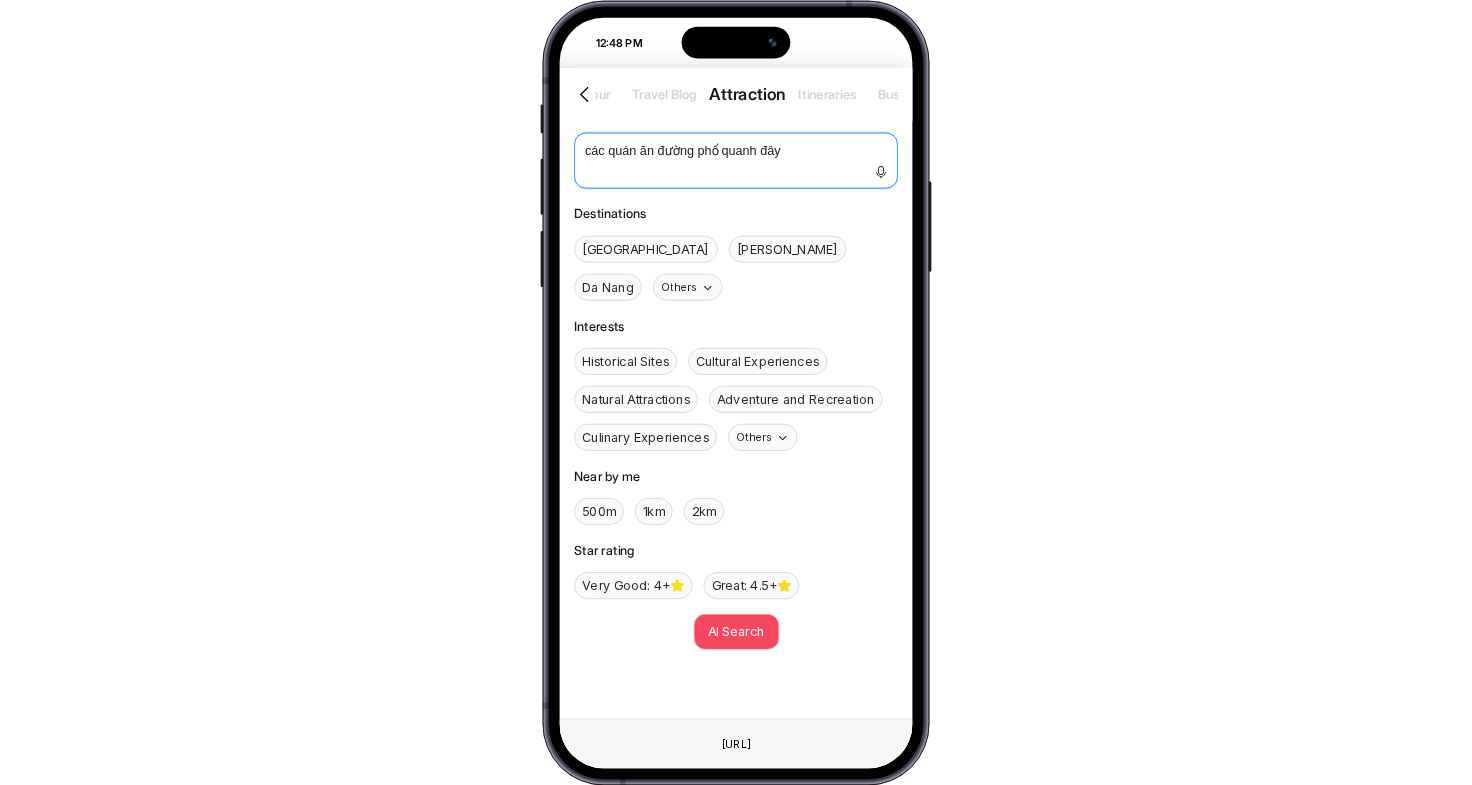 type 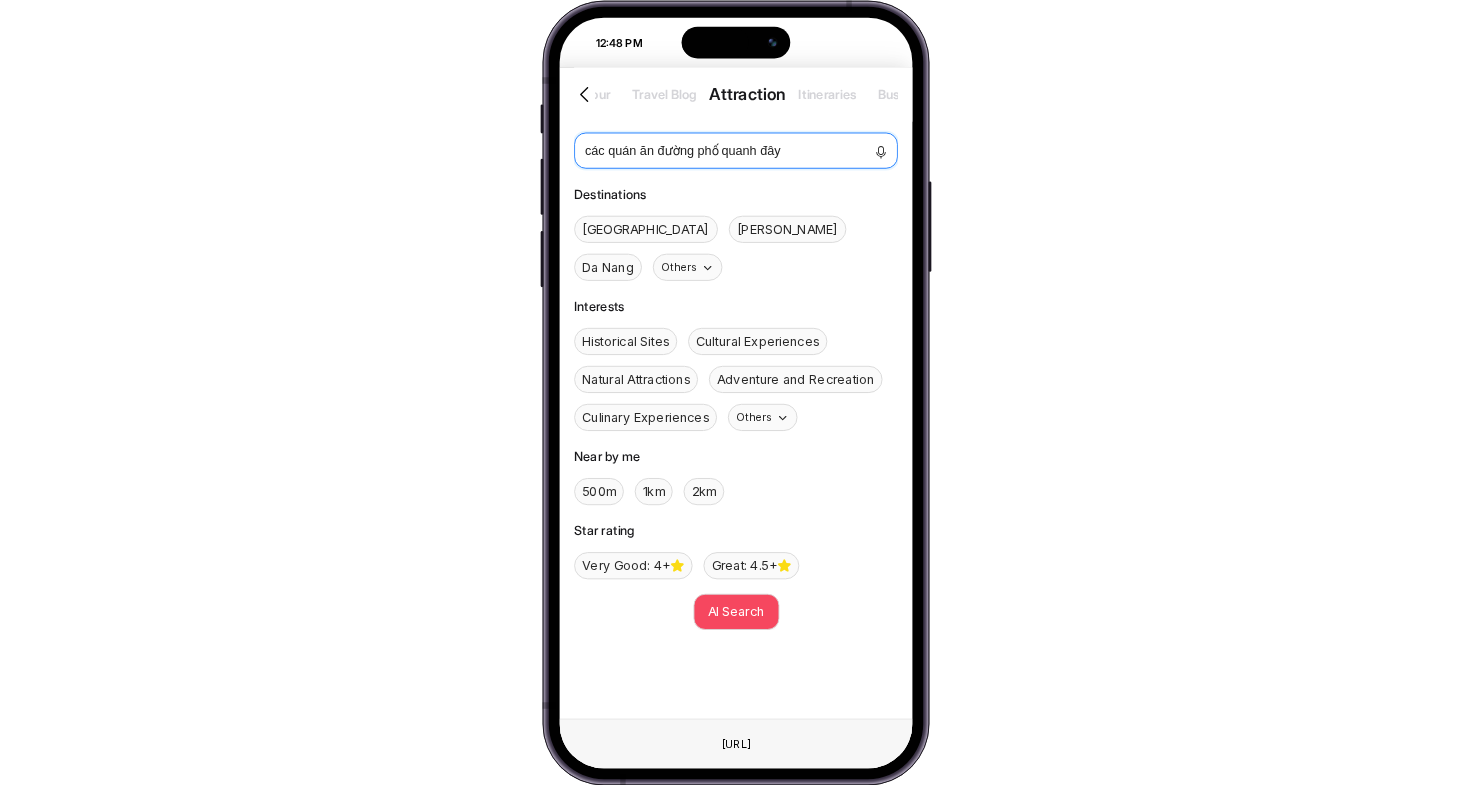 type on "các quán ăn đường phố quanh đây" 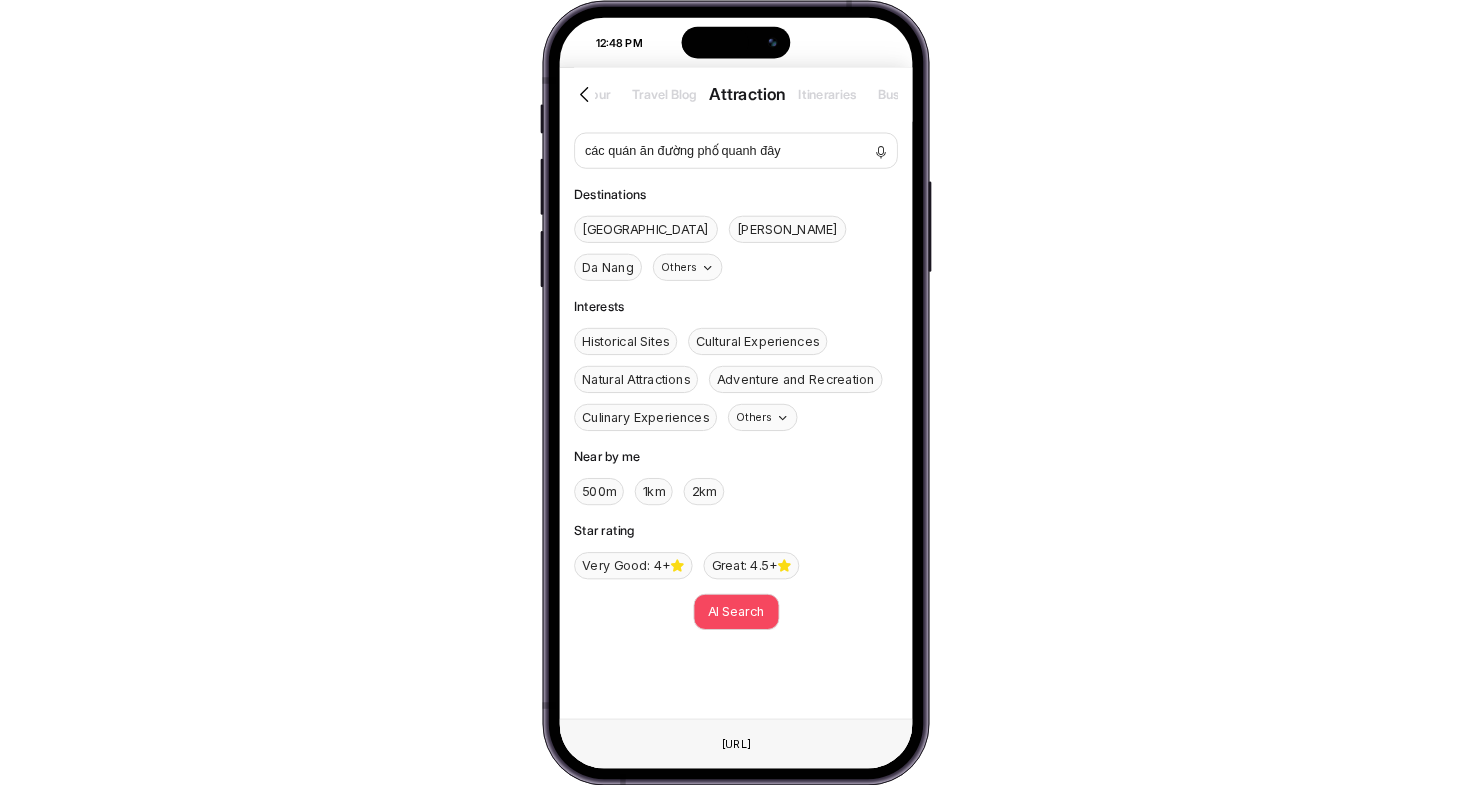click on "AI Search" at bounding box center [736, 611] 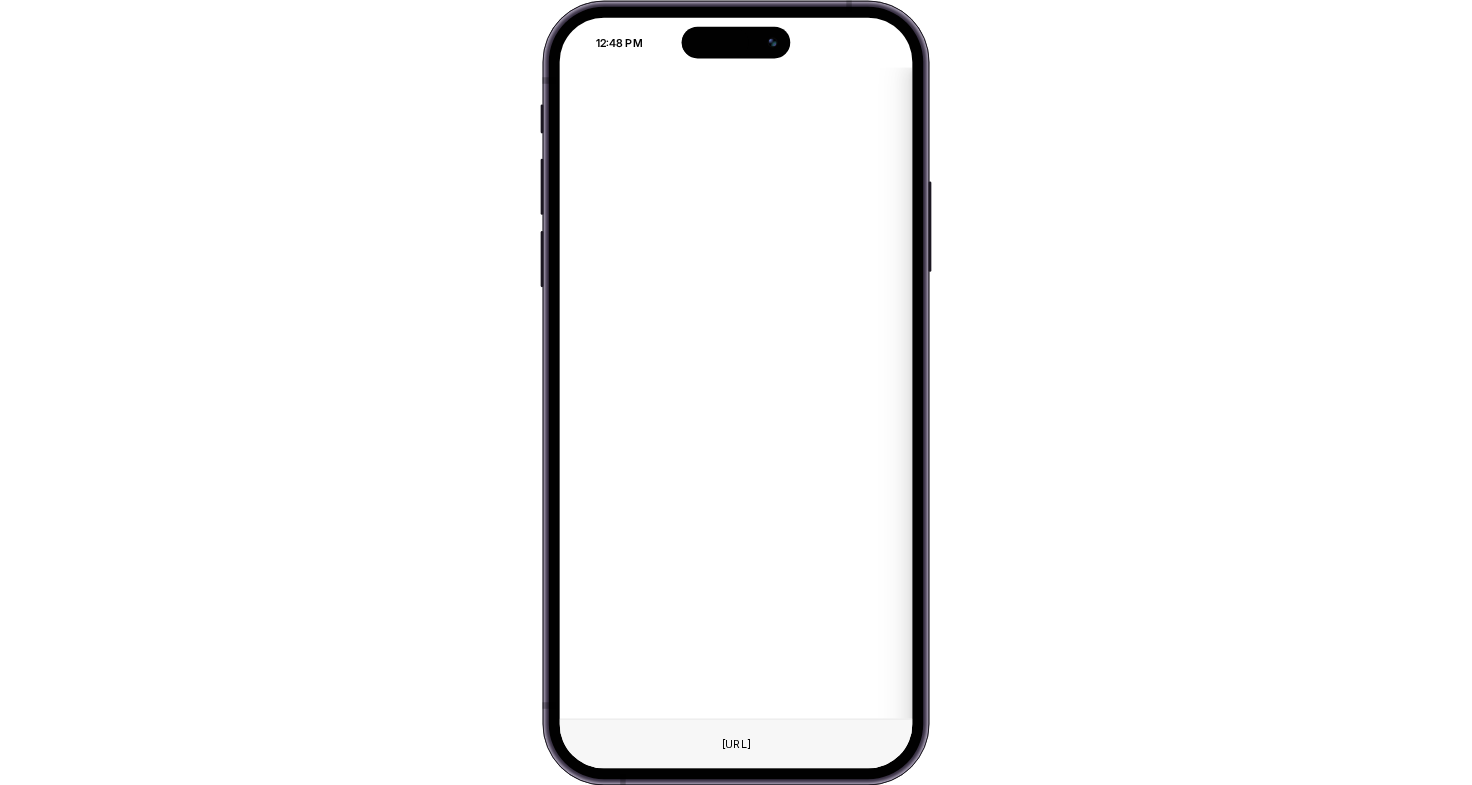type 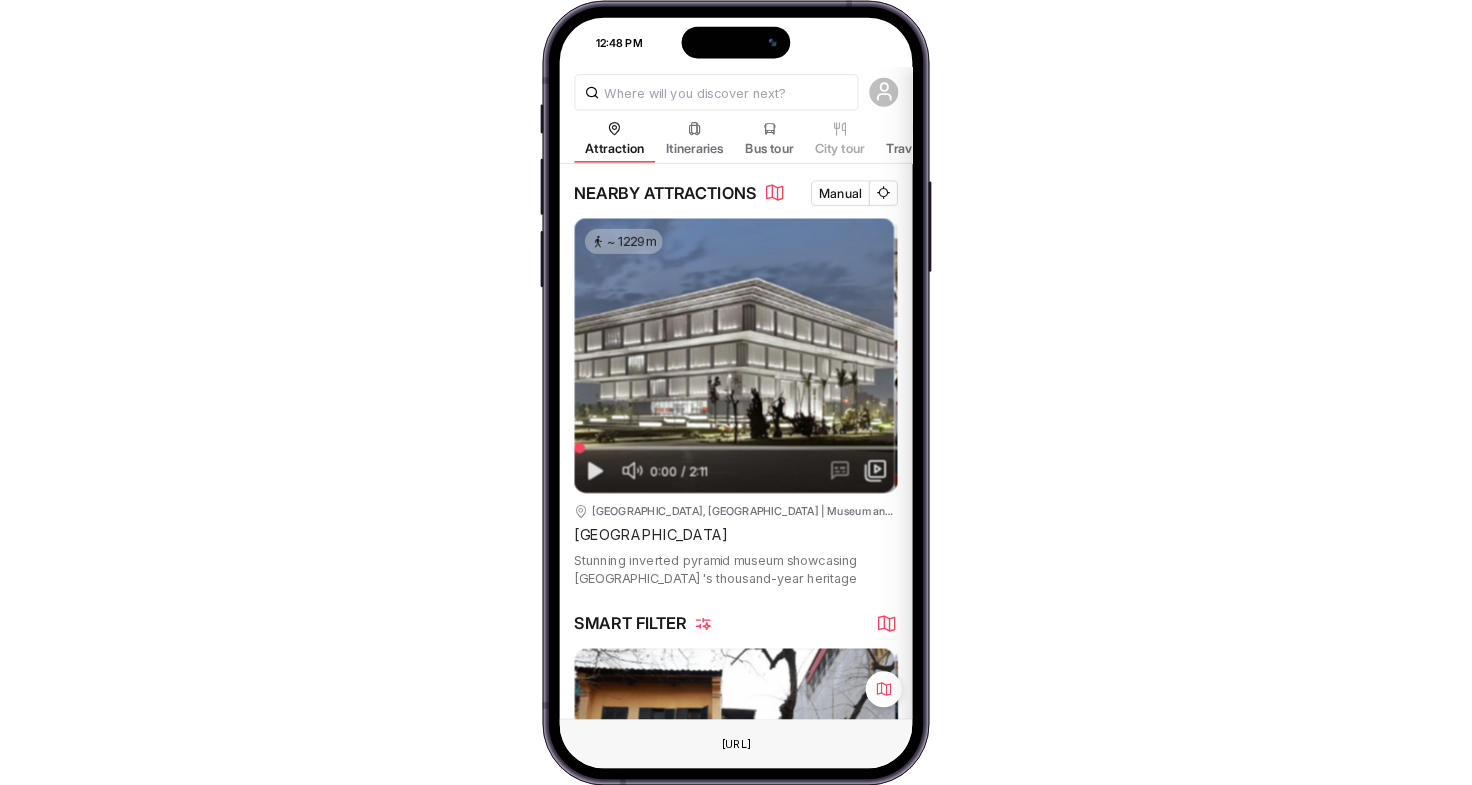 scroll, scrollTop: 0, scrollLeft: 1086, axis: horizontal 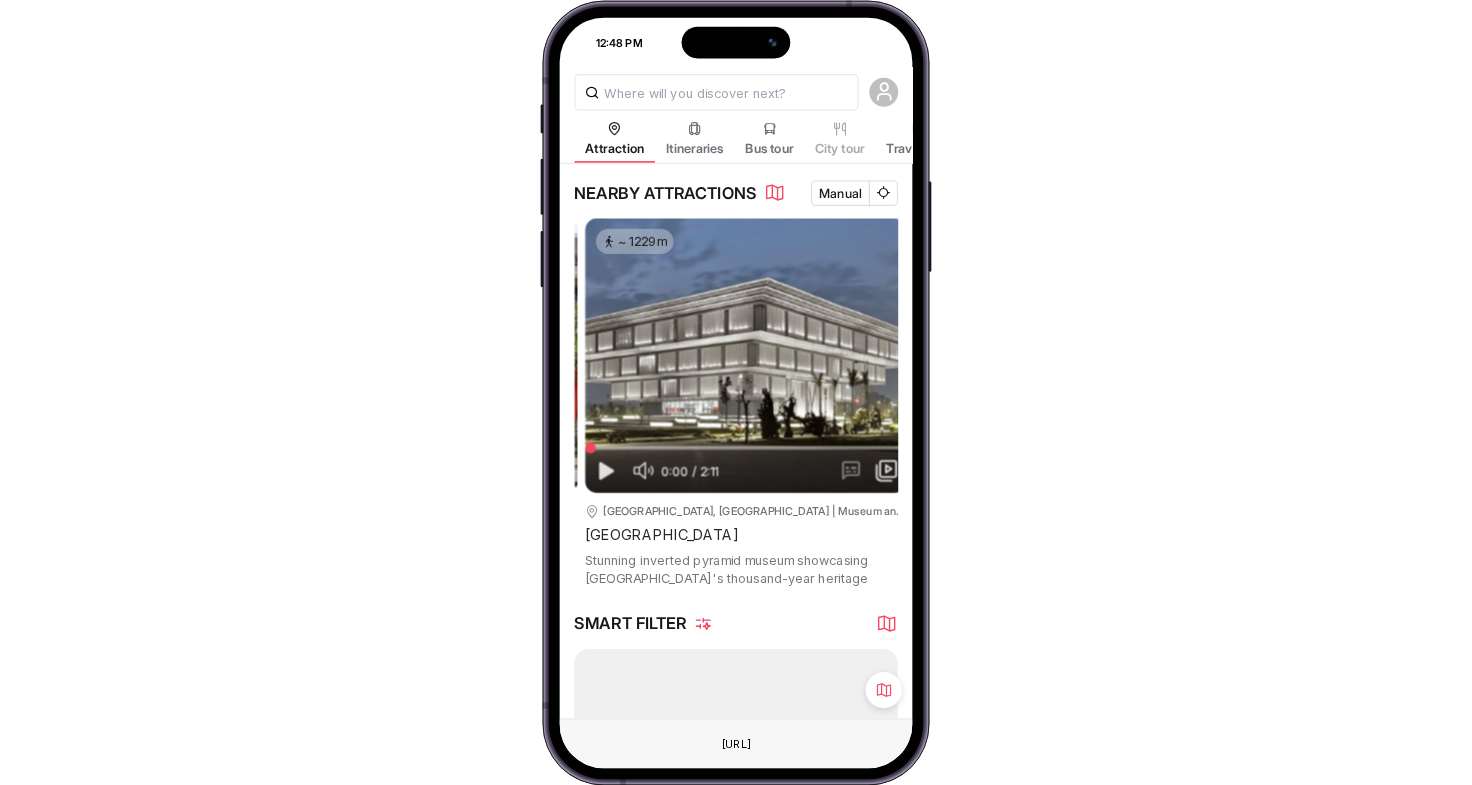 type on "các quán ăn đường phố quanh đây" 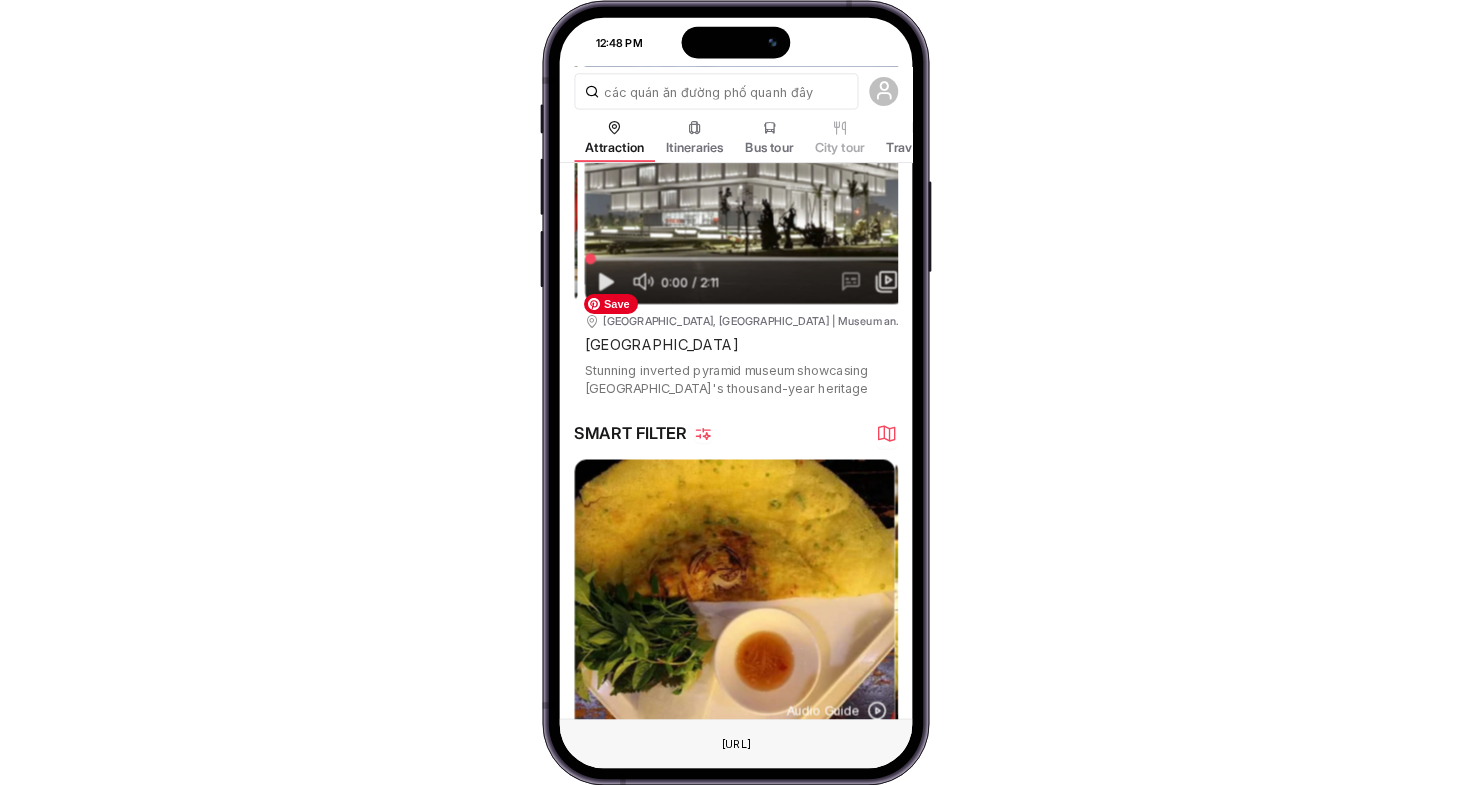 scroll, scrollTop: 200, scrollLeft: 0, axis: vertical 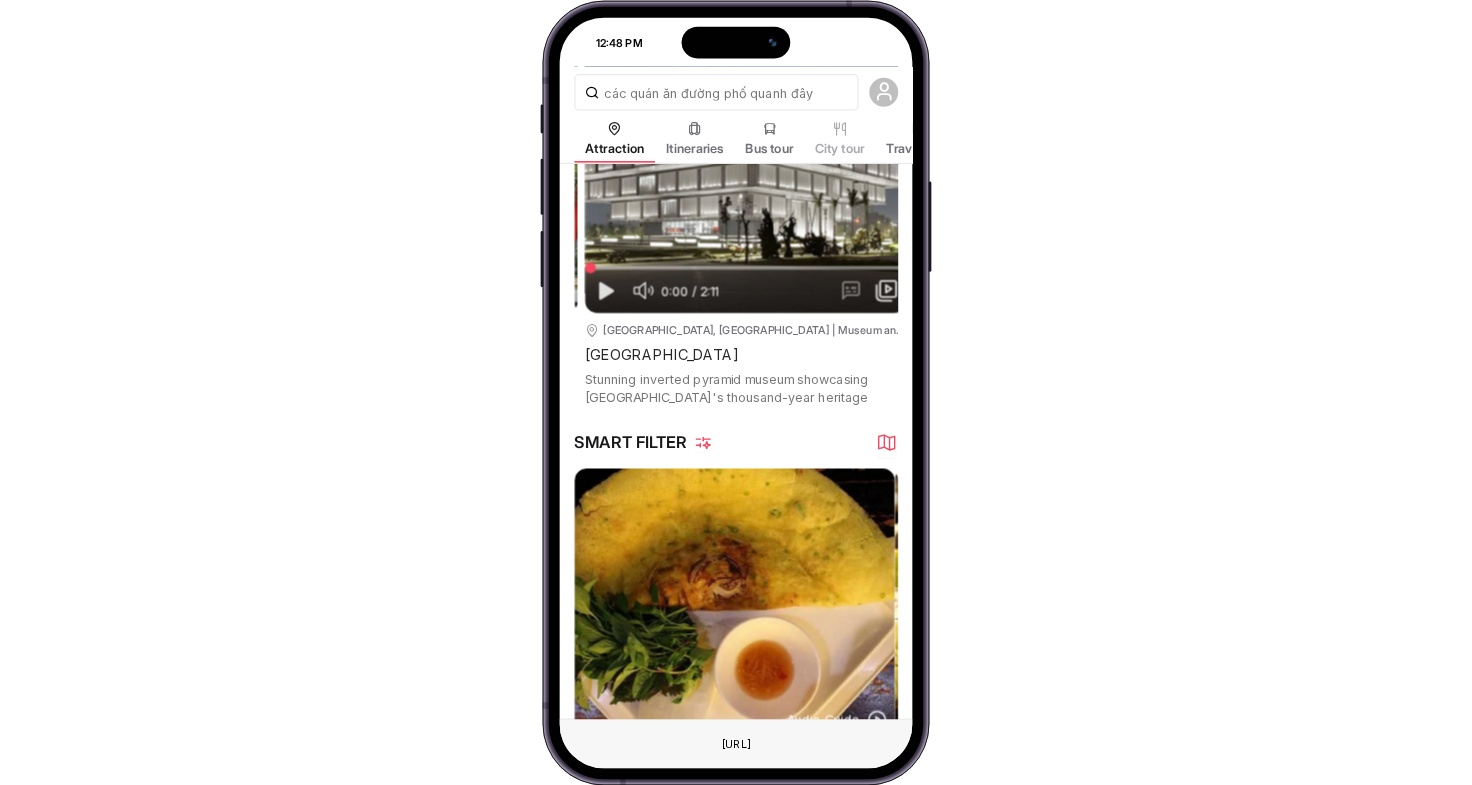 click at bounding box center [887, 443] 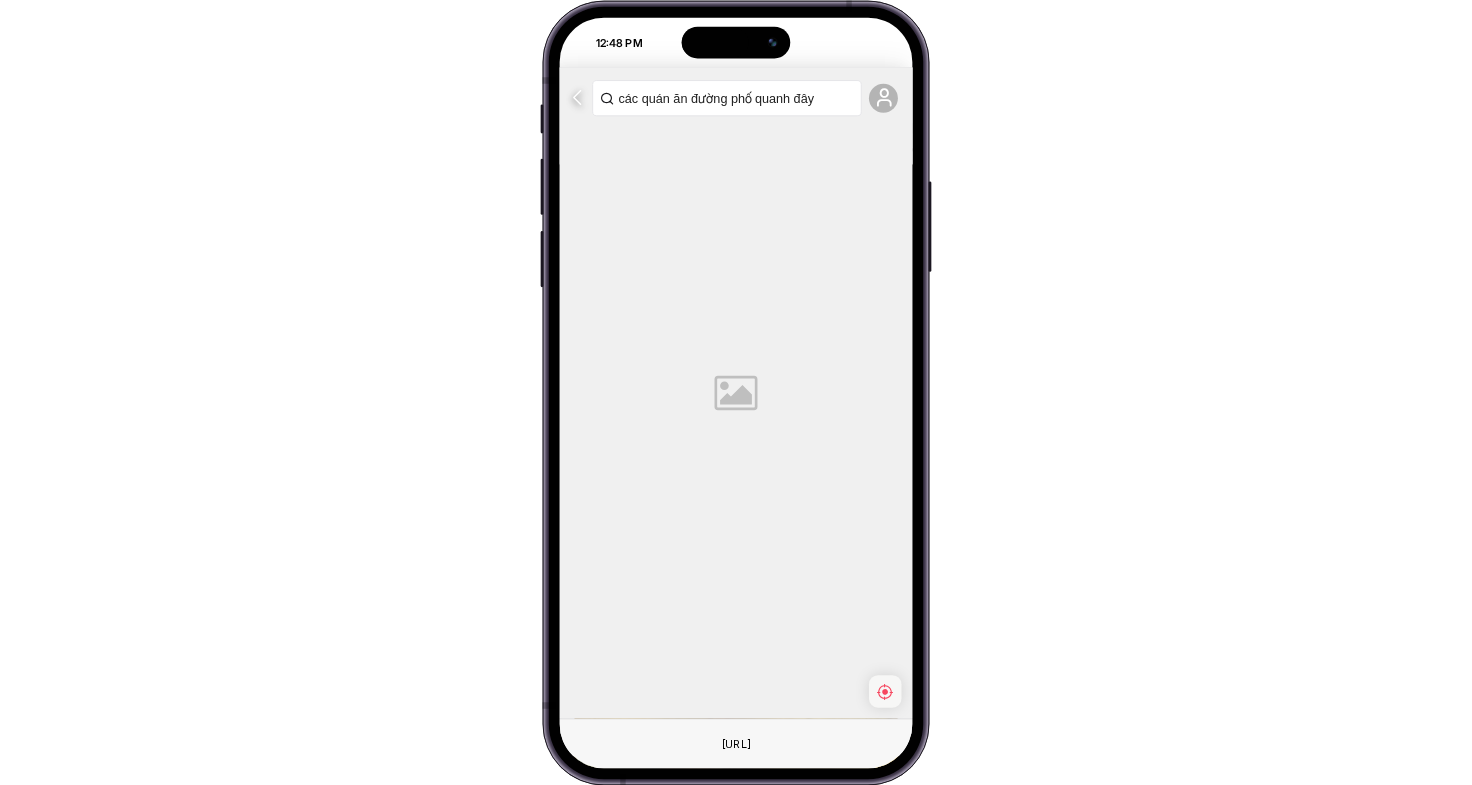 scroll, scrollTop: 0, scrollLeft: 1098, axis: horizontal 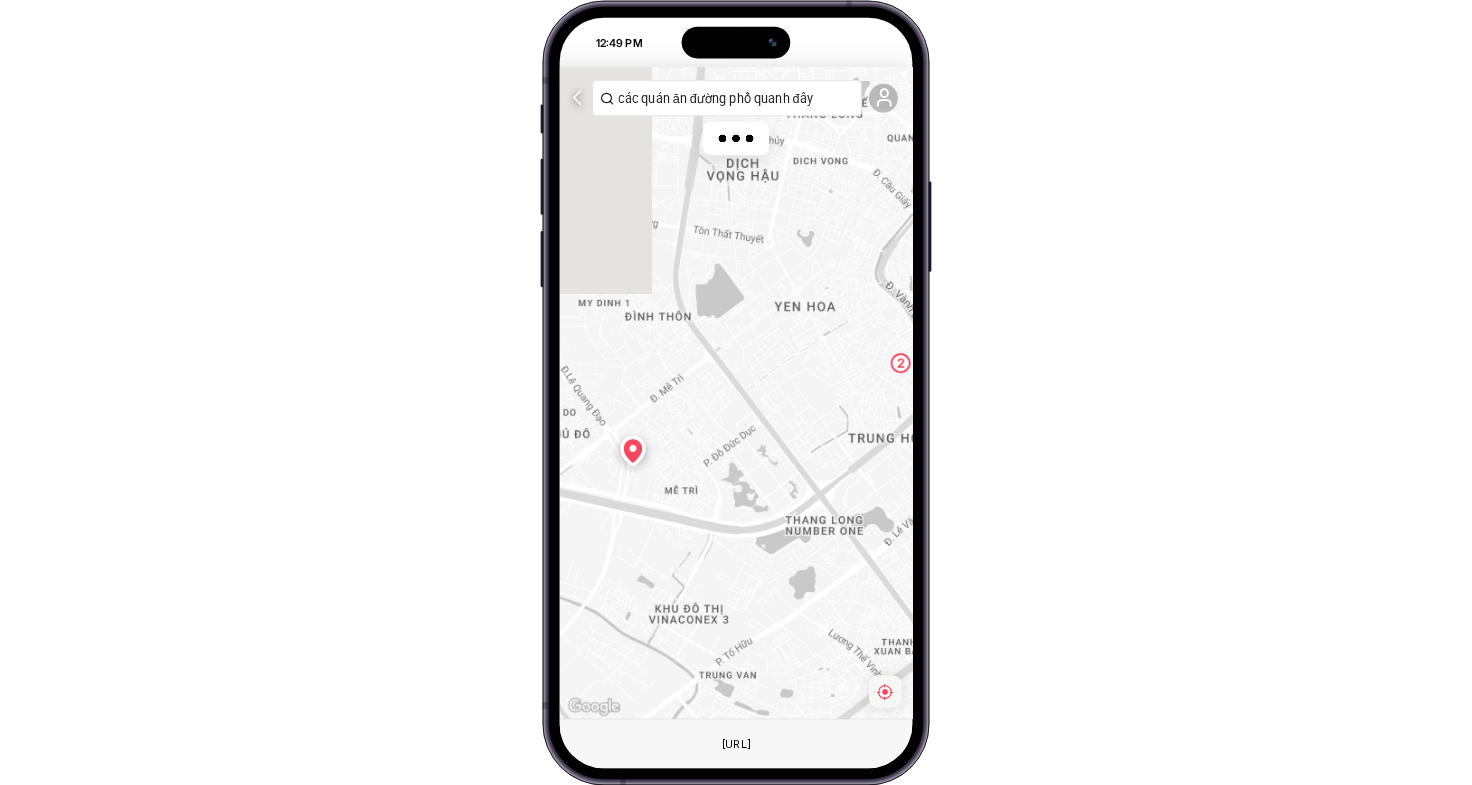 drag, startPoint x: 655, startPoint y: 407, endPoint x: 847, endPoint y: 324, distance: 209.17218 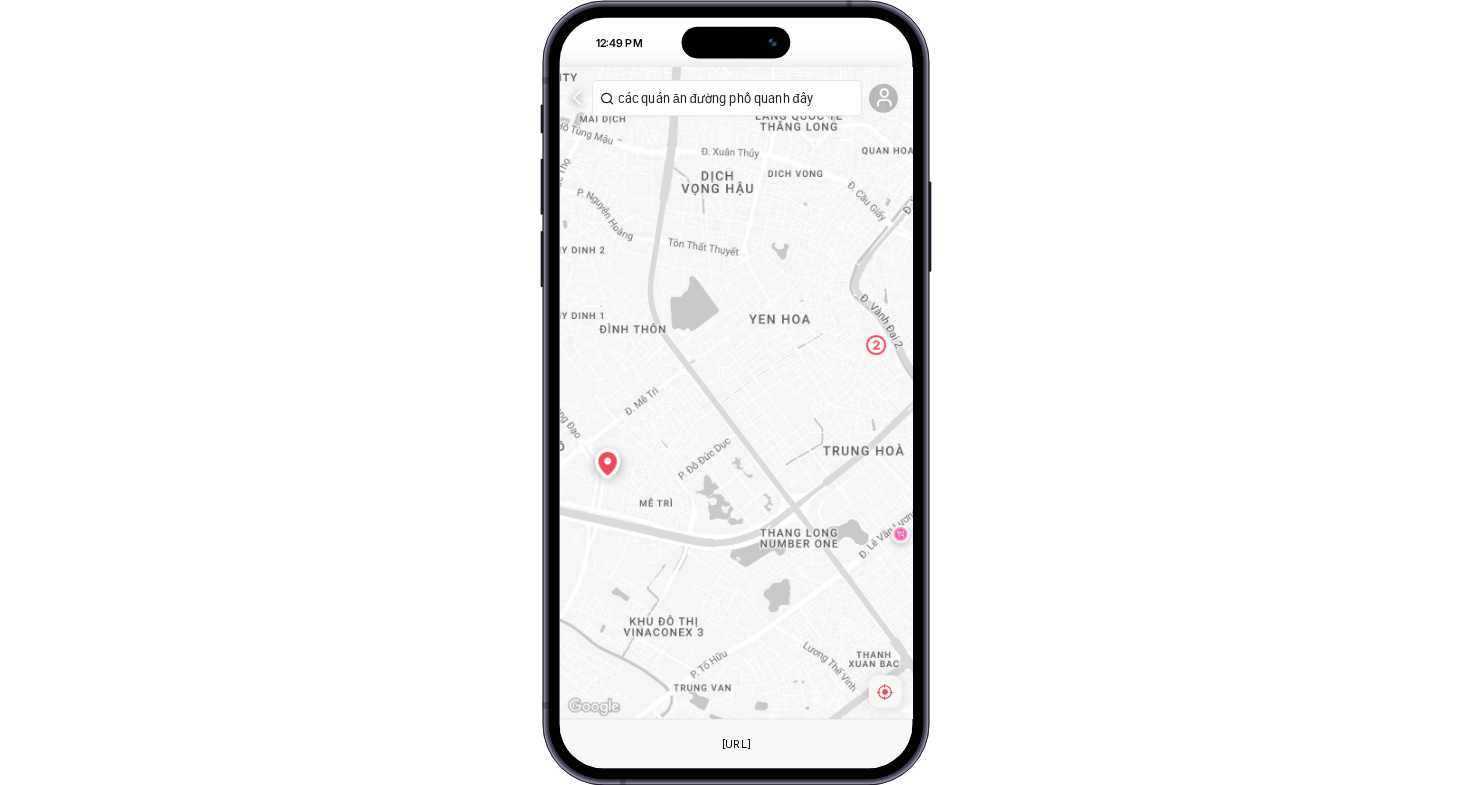 click at bounding box center [578, 97] 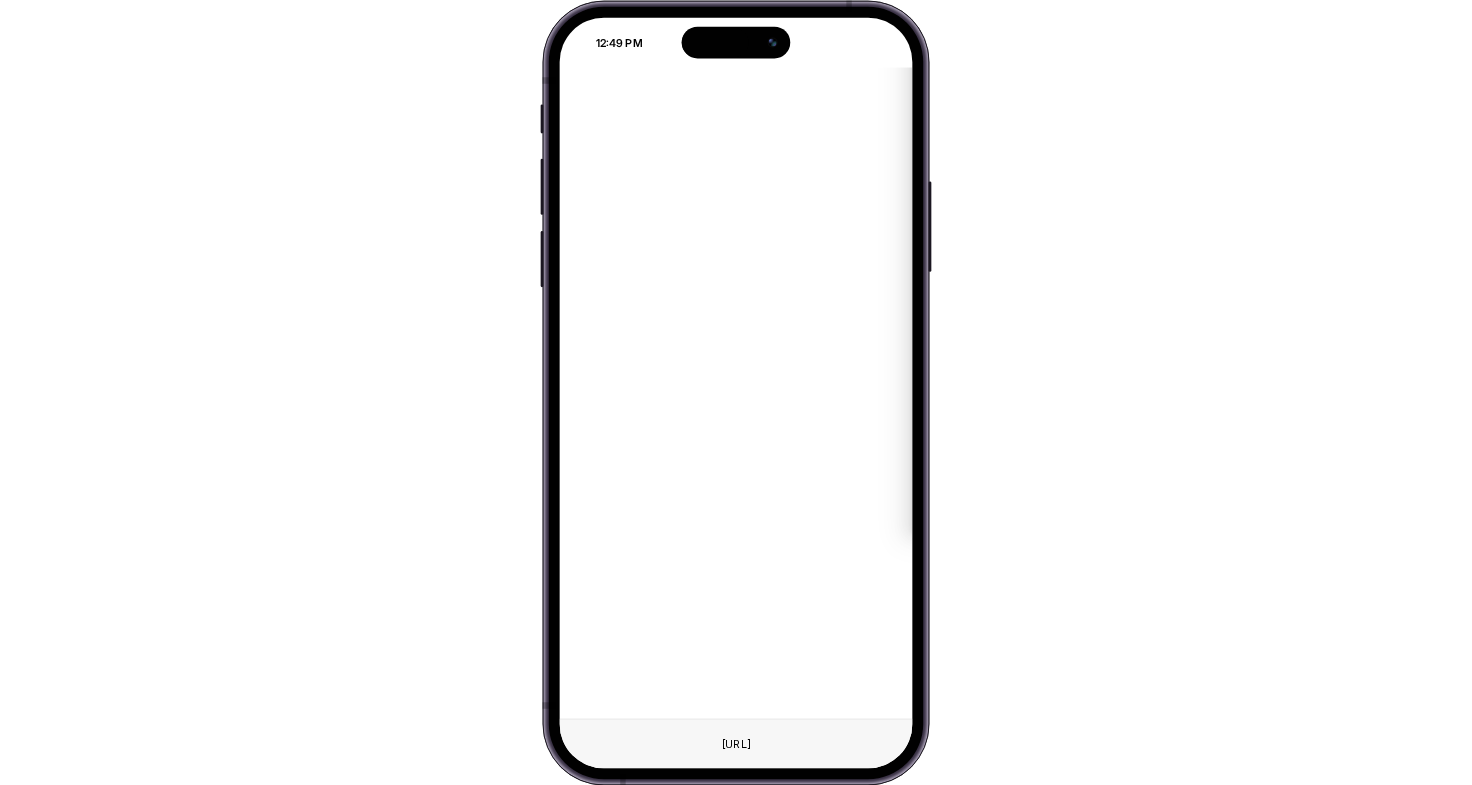 scroll, scrollTop: 0, scrollLeft: 1086, axis: horizontal 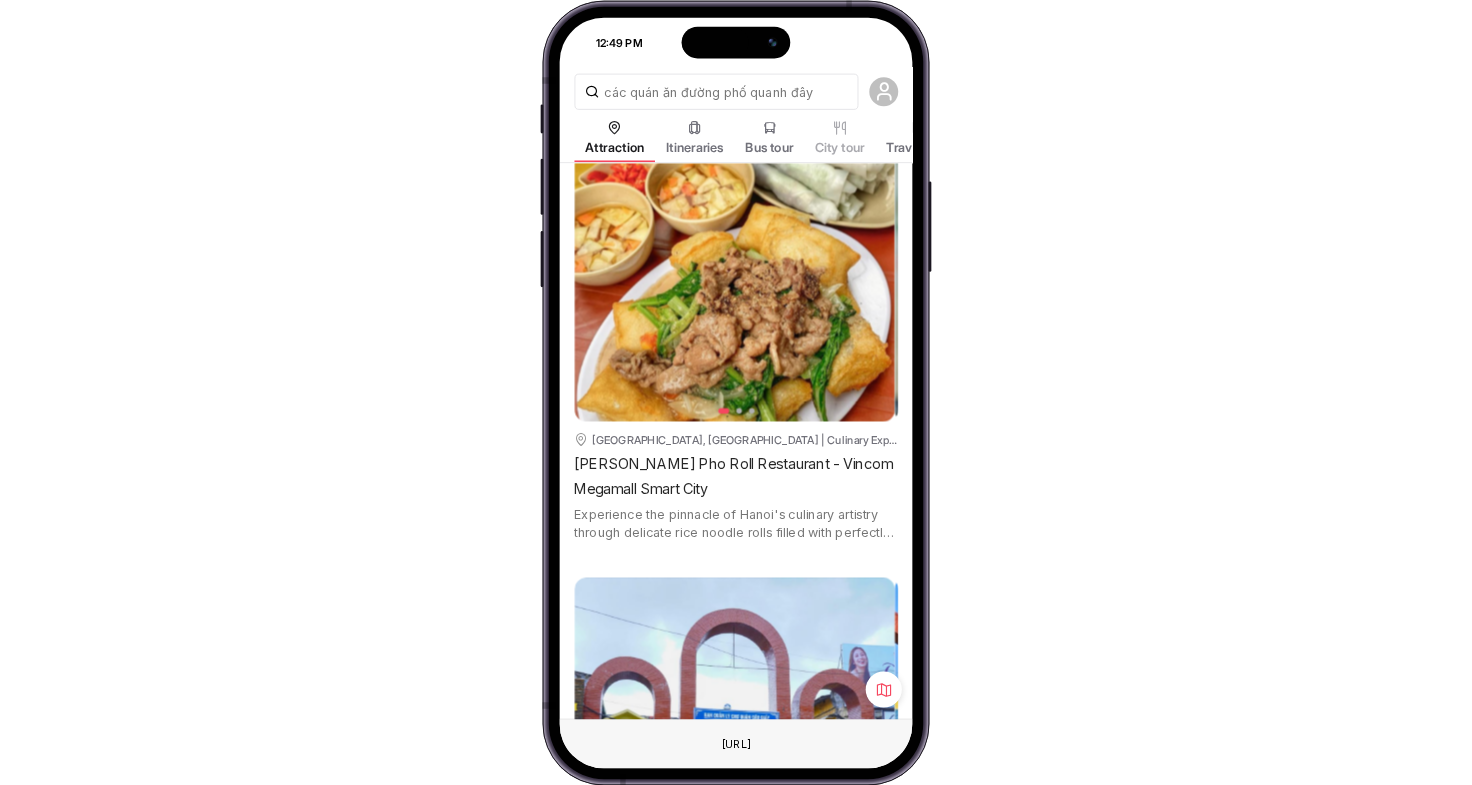 click on "[PERSON_NAME] Pho Roll Restaurant - Vincom Megamall Smart City" at bounding box center [736, 476] 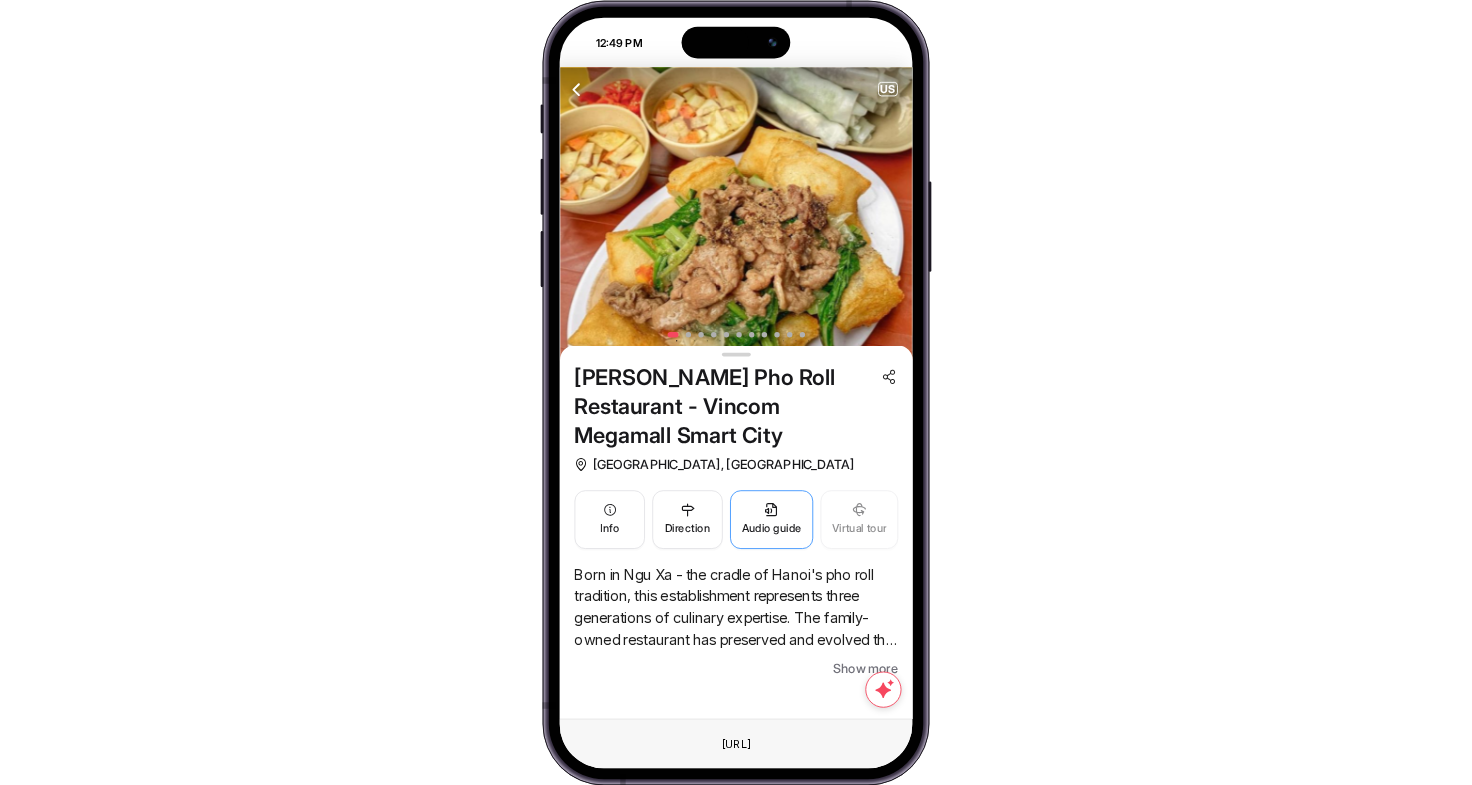 click on "Audio guide" at bounding box center (771, 519) 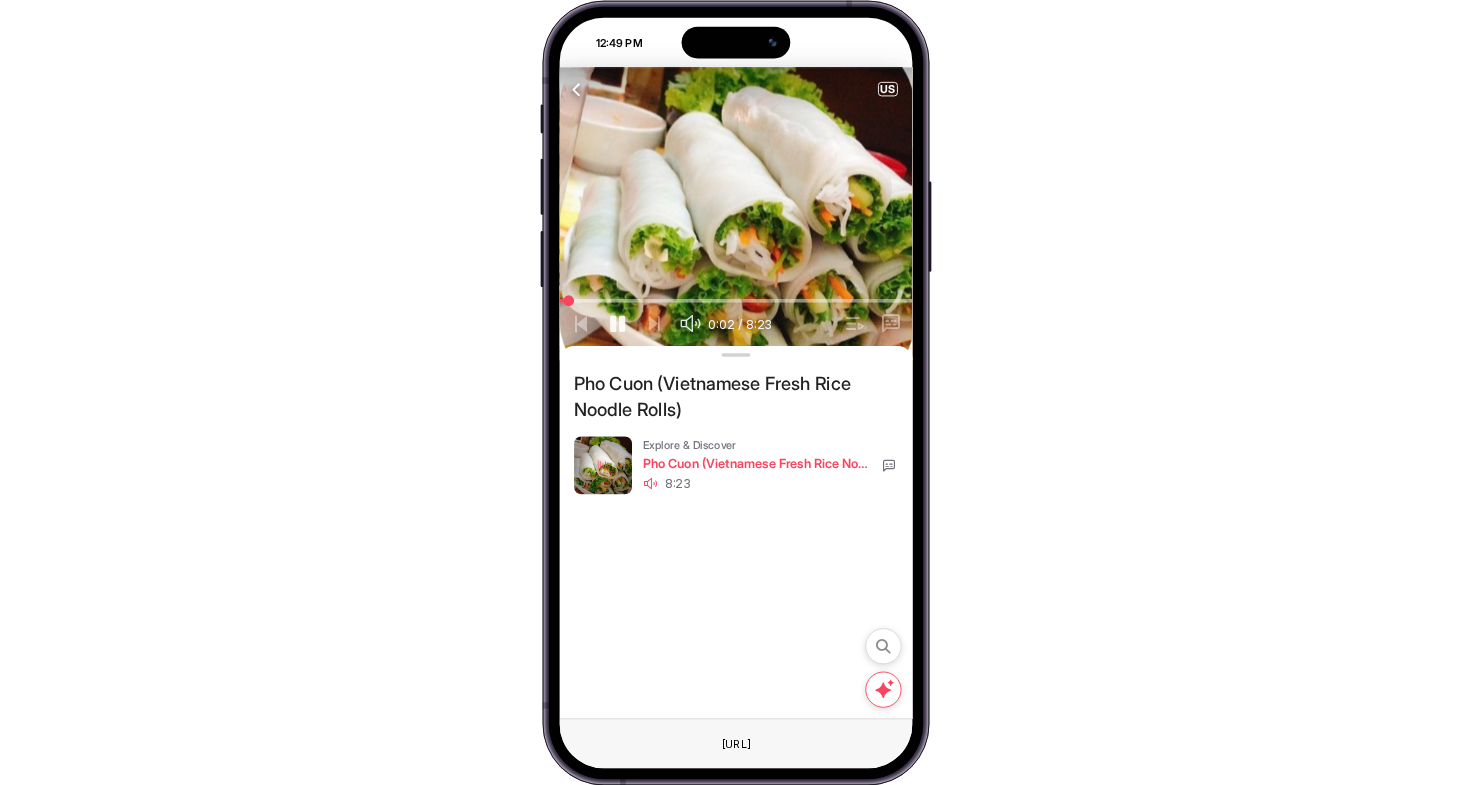 click at bounding box center (577, 89) 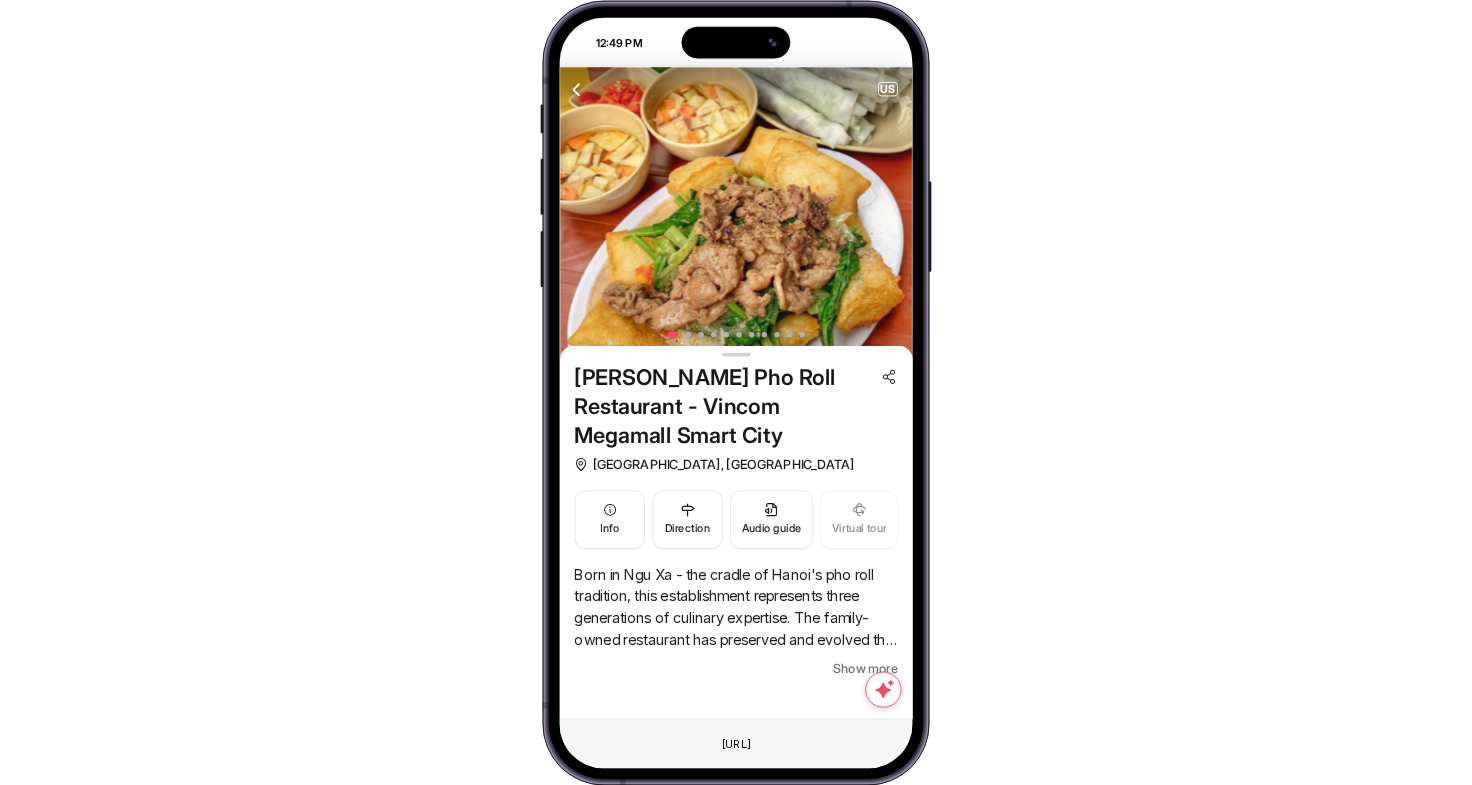 click at bounding box center [577, 89] 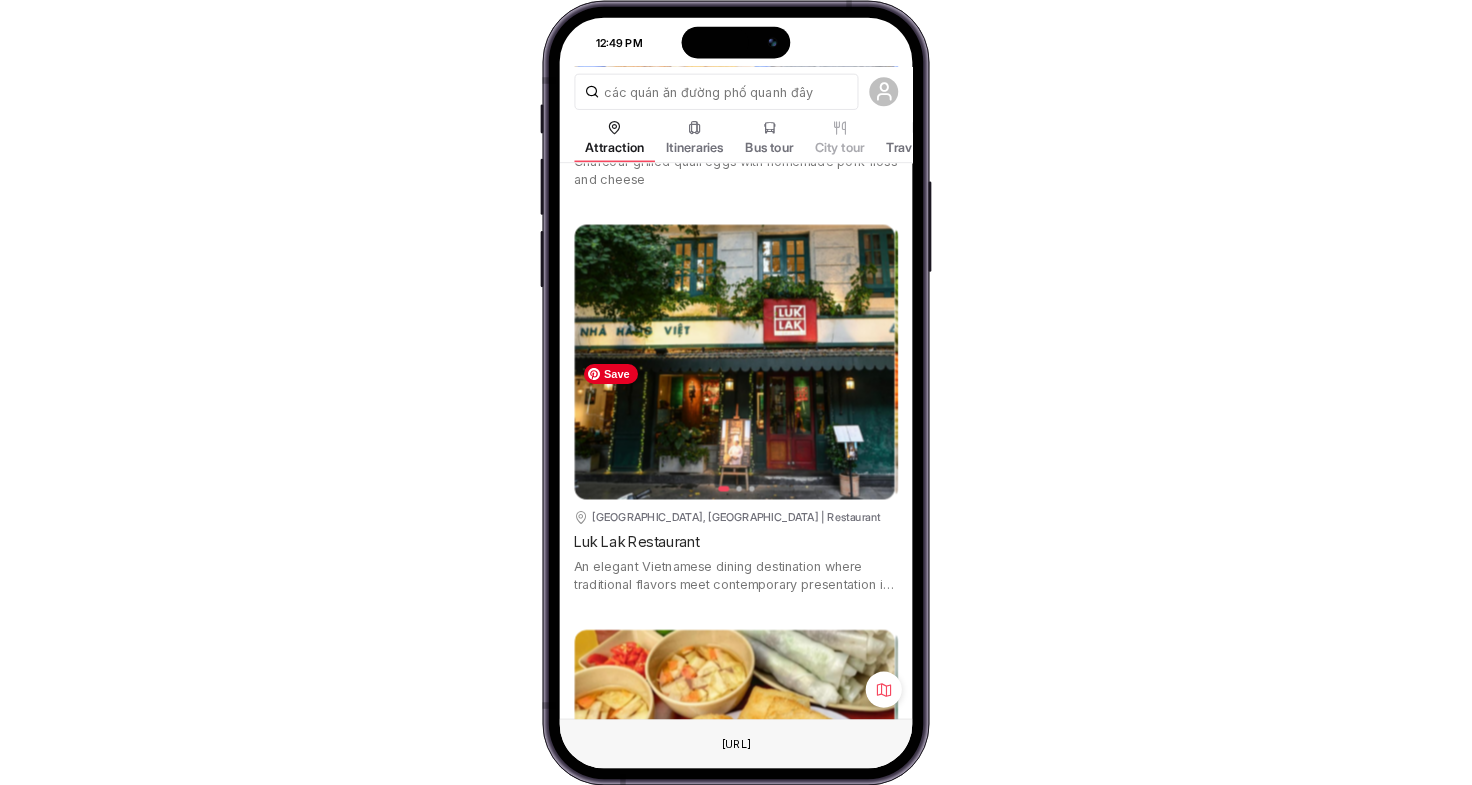 scroll, scrollTop: 1286, scrollLeft: 0, axis: vertical 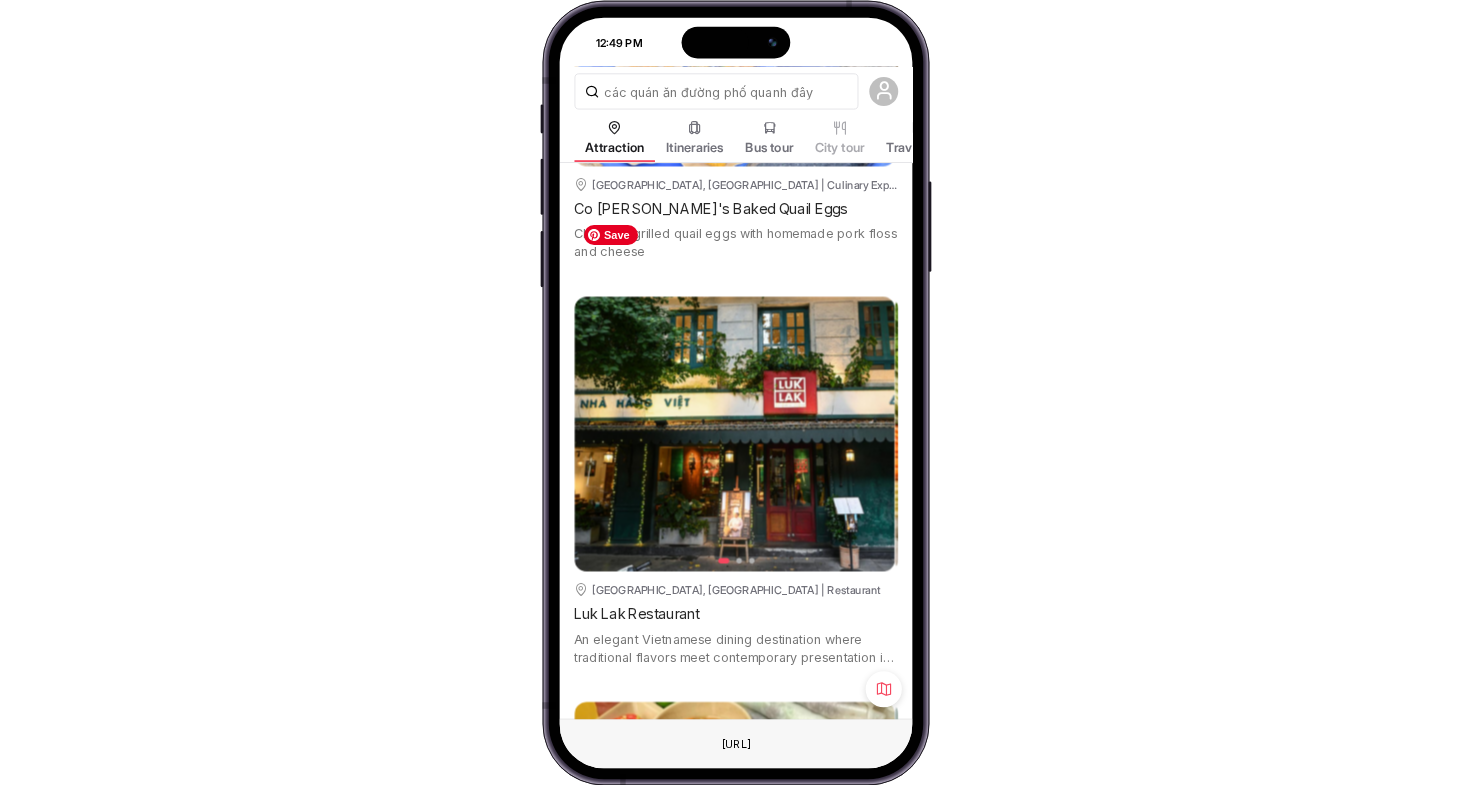click at bounding box center [734, 434] 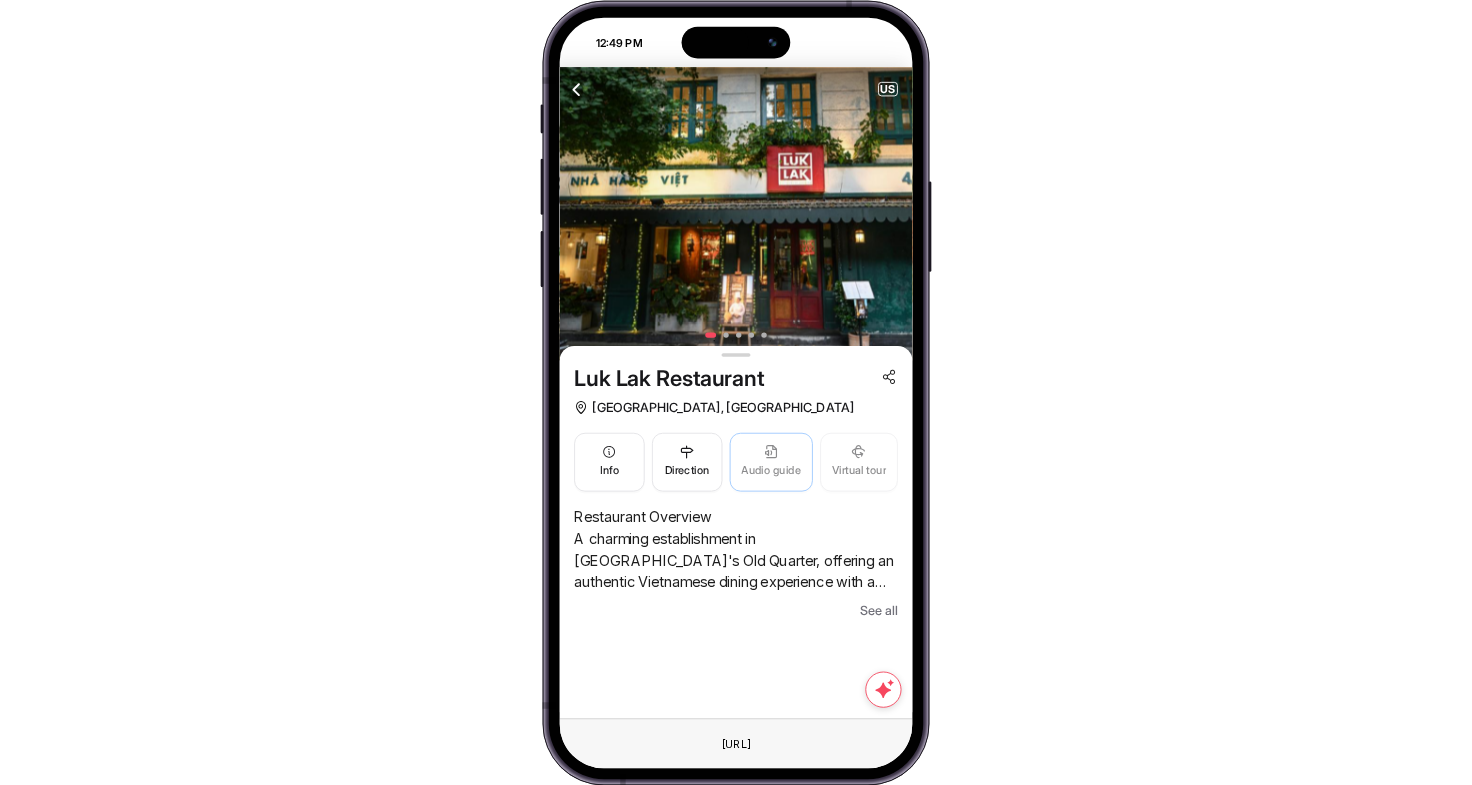 click on "Audio guide" at bounding box center [771, 470] 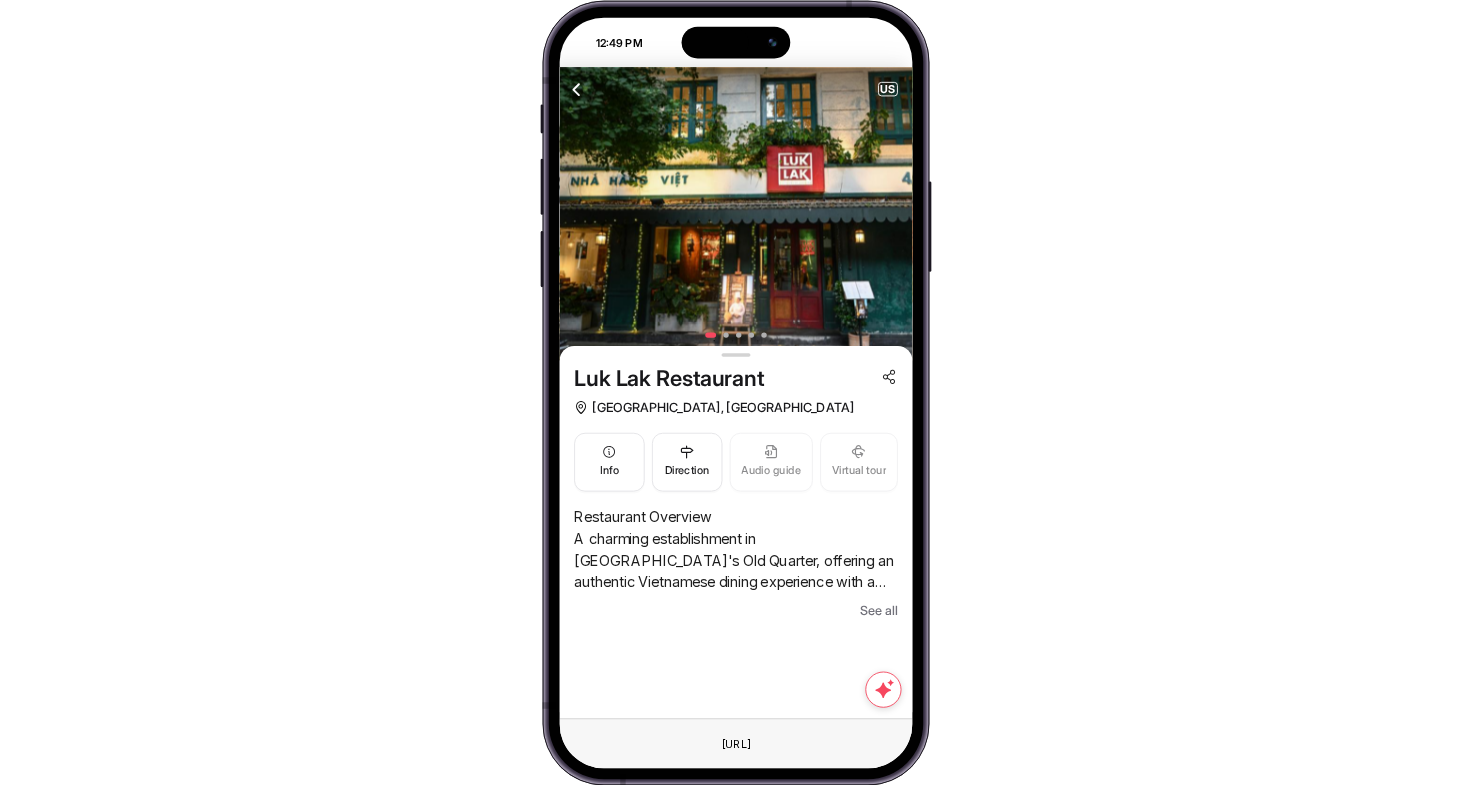 click at bounding box center [577, 89] 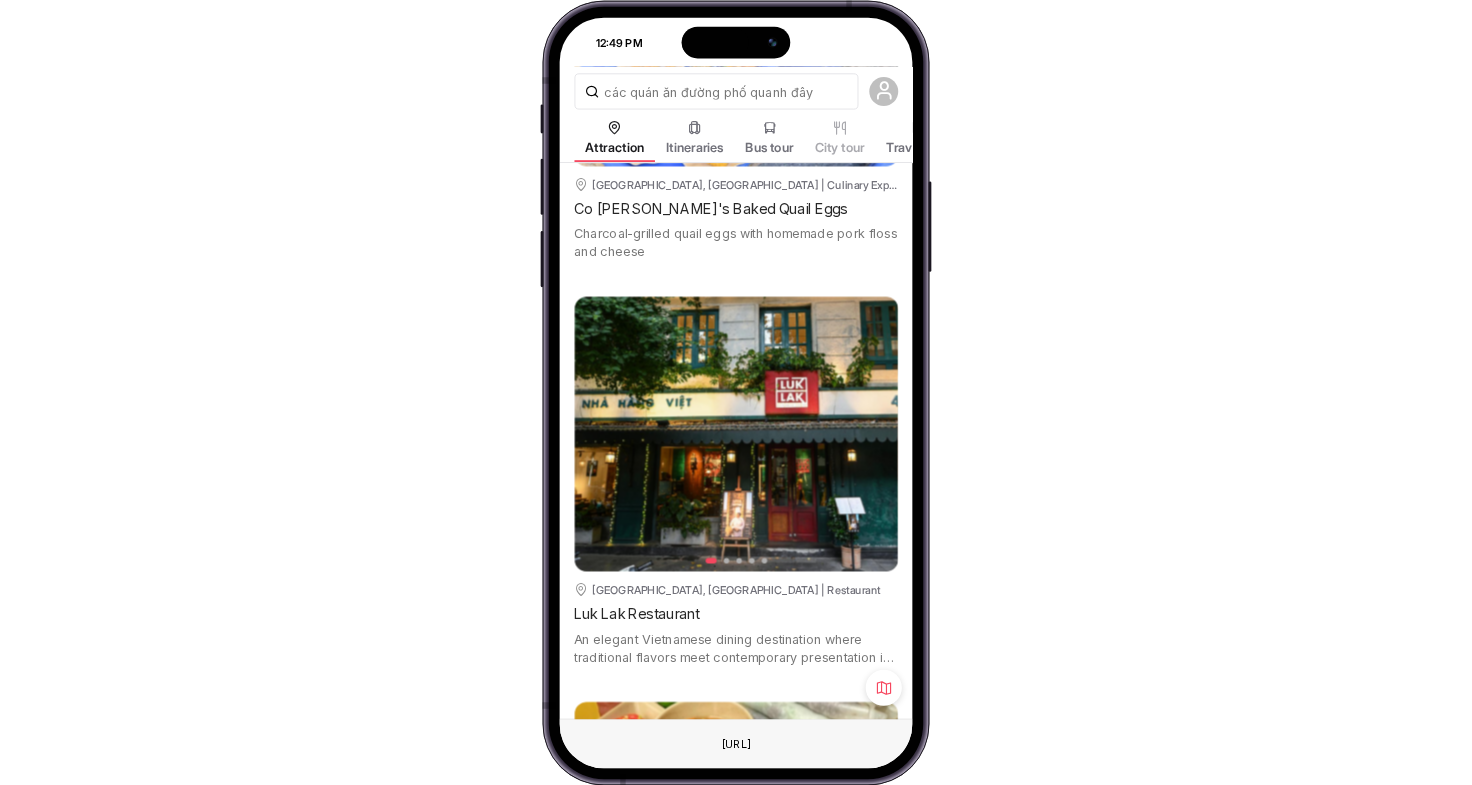 scroll, scrollTop: 1280, scrollLeft: 0, axis: vertical 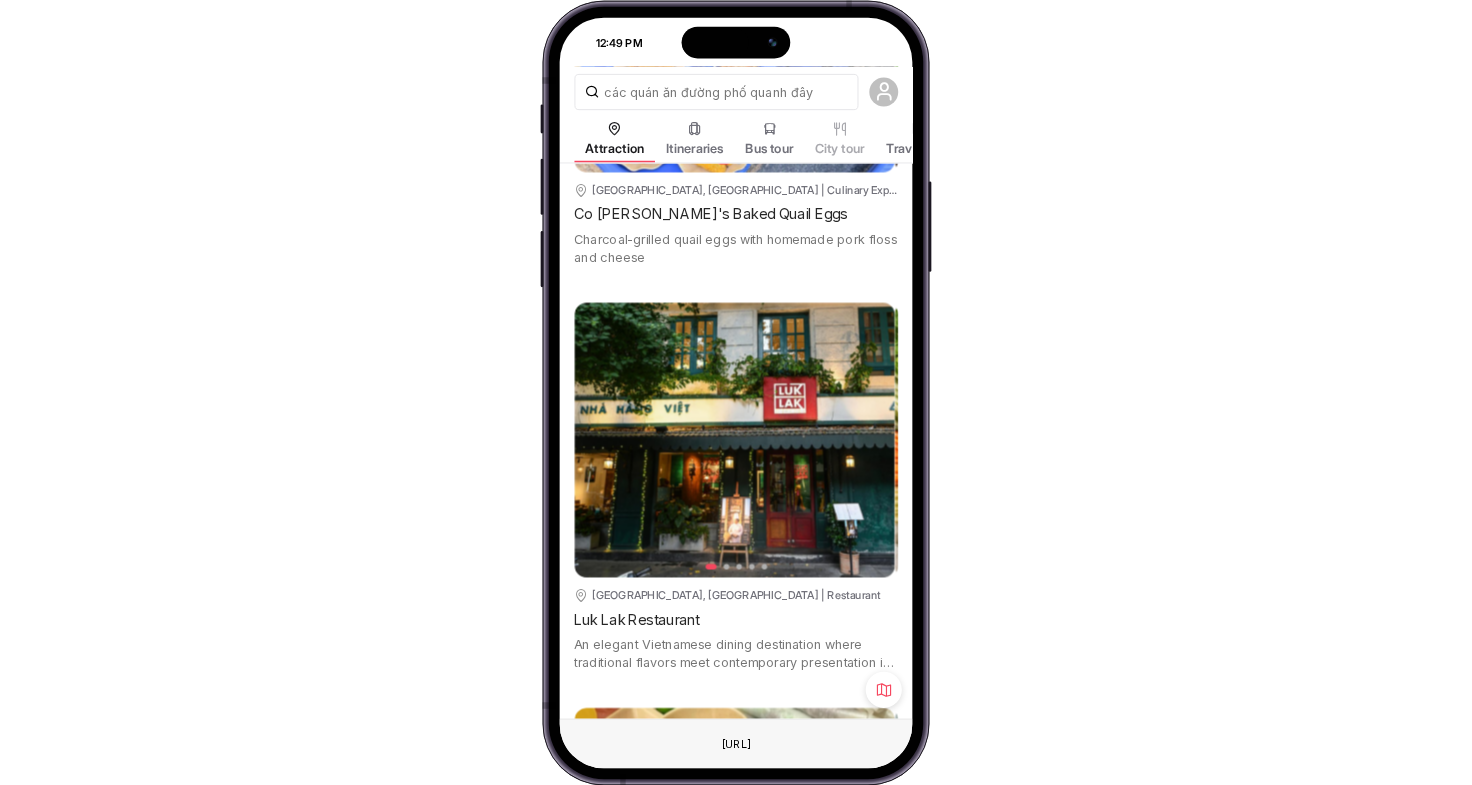 click on "Itineraries" at bounding box center (694, 147) 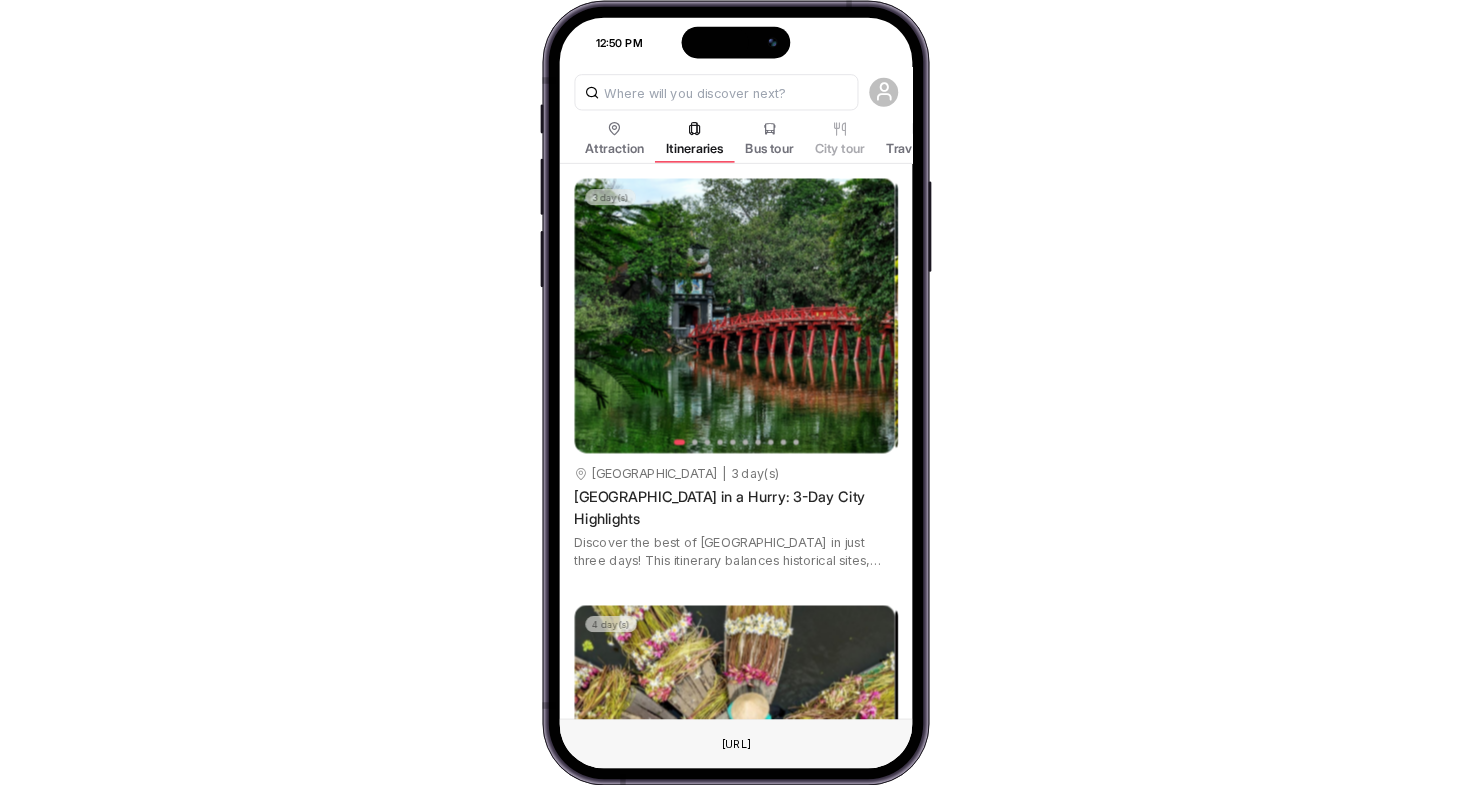 click on "[GEOGRAPHIC_DATA] in a Hurry: 3-Day City Highlights" at bounding box center (736, 507) 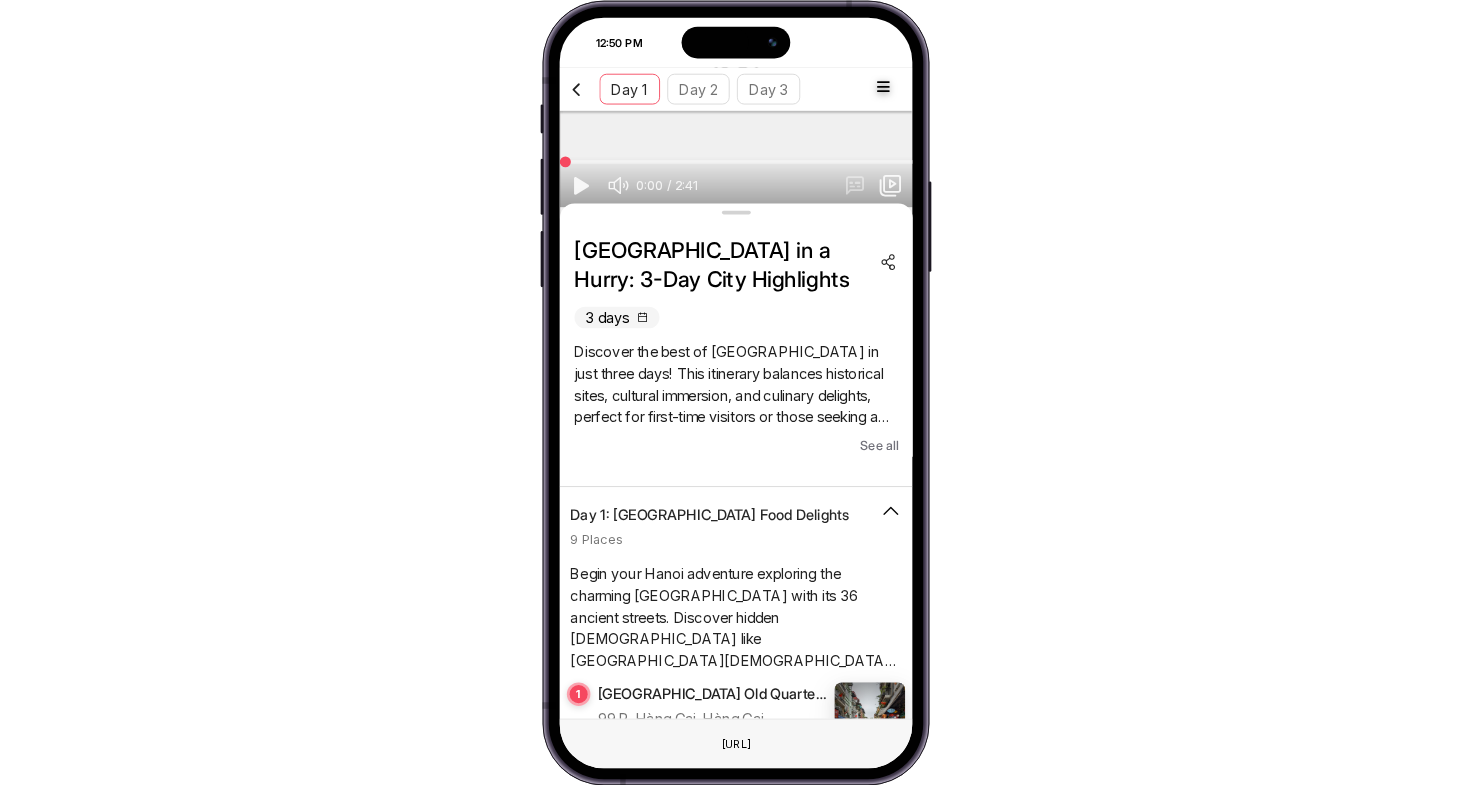 scroll, scrollTop: 0, scrollLeft: 0, axis: both 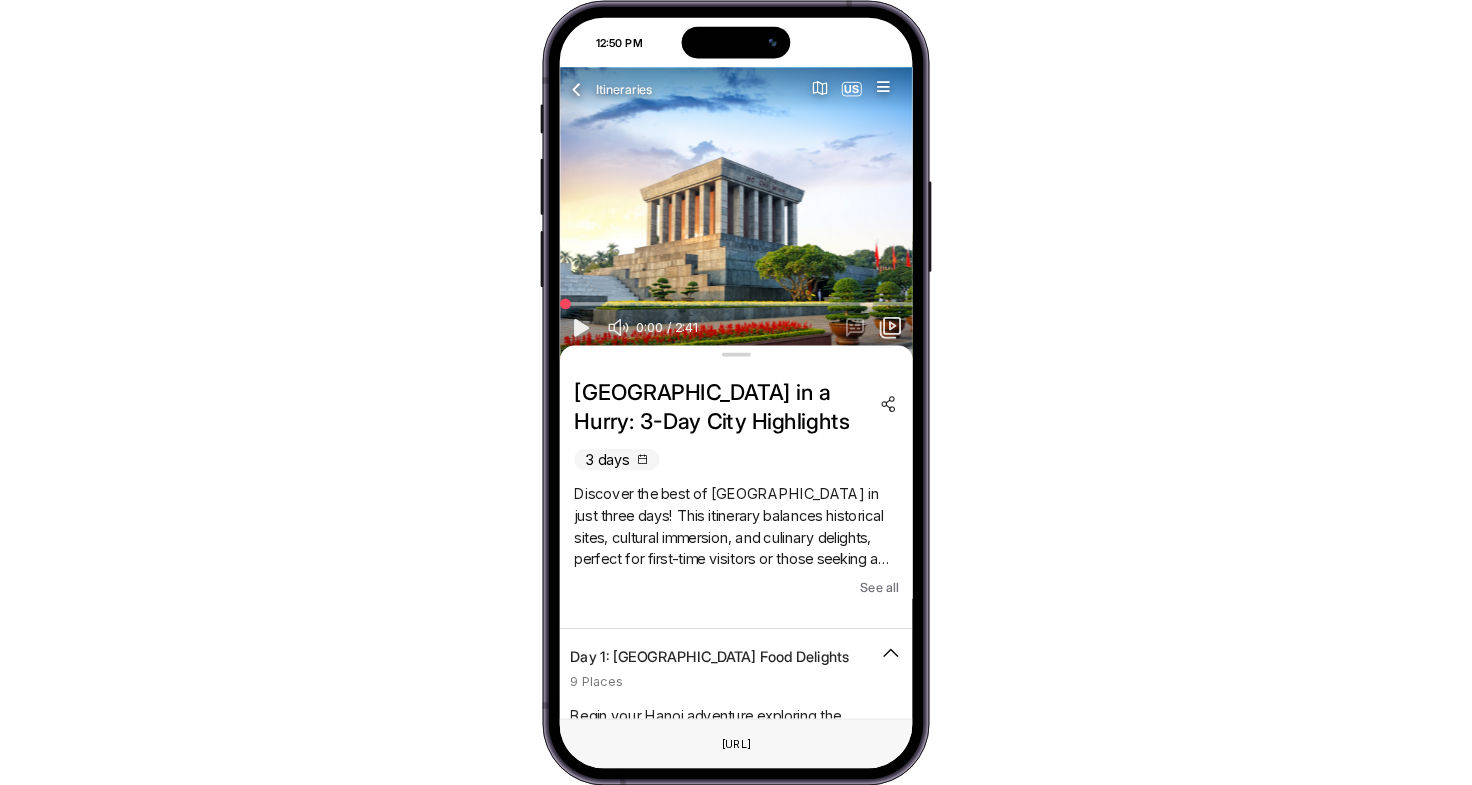 click at bounding box center (577, 89) 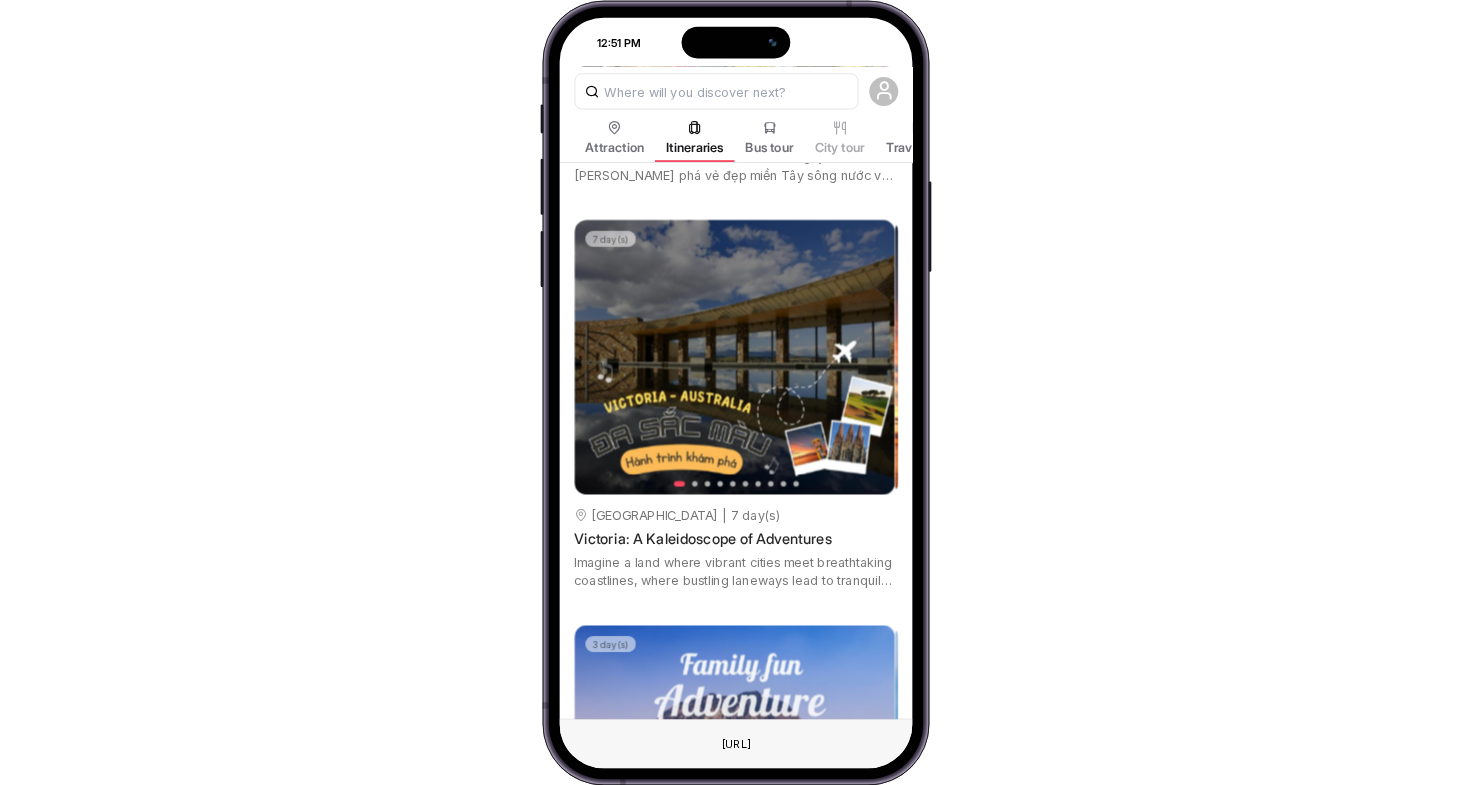 scroll, scrollTop: 900, scrollLeft: 0, axis: vertical 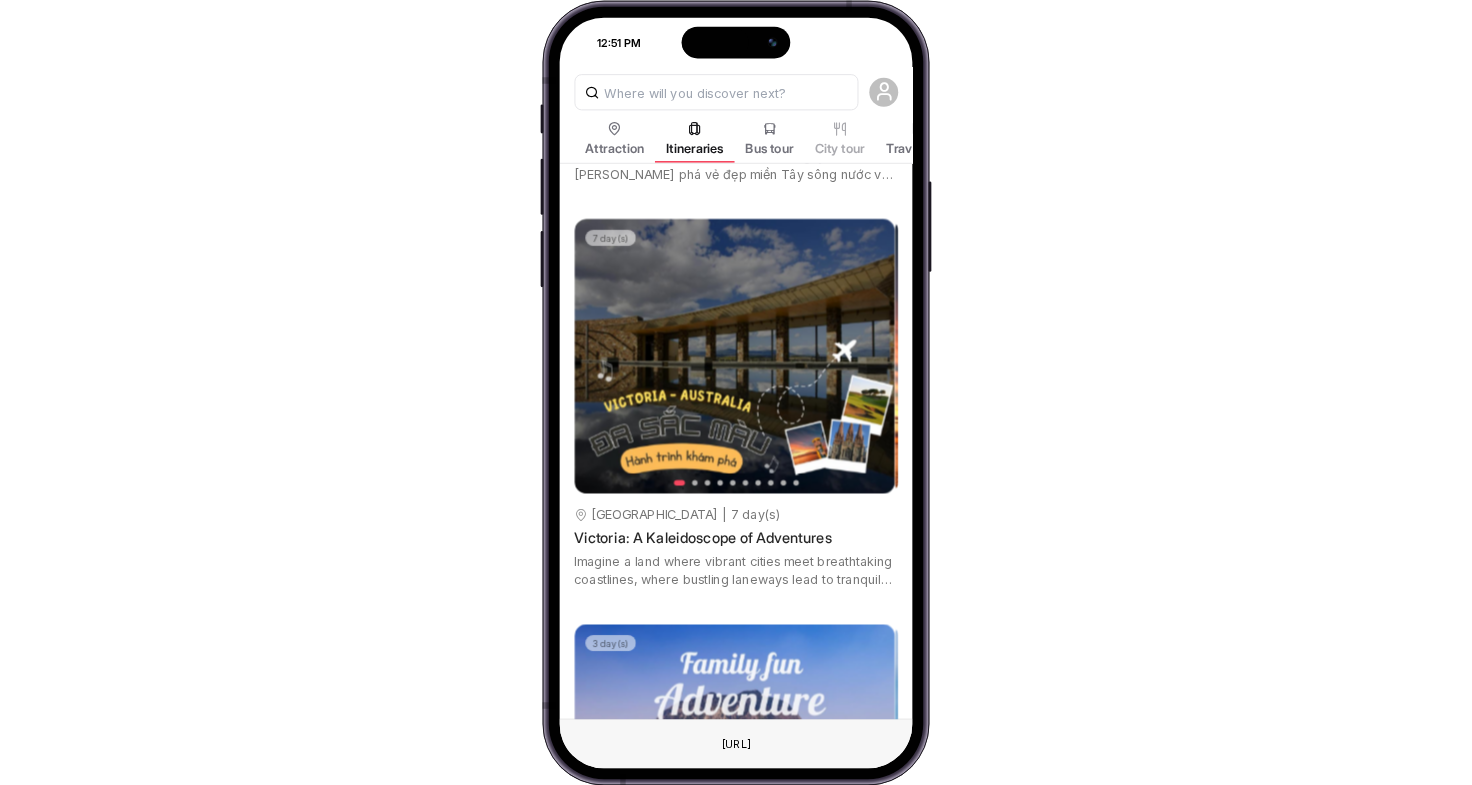 click on "Victoria: A Kaleidoscope of Adventures" at bounding box center [736, 537] 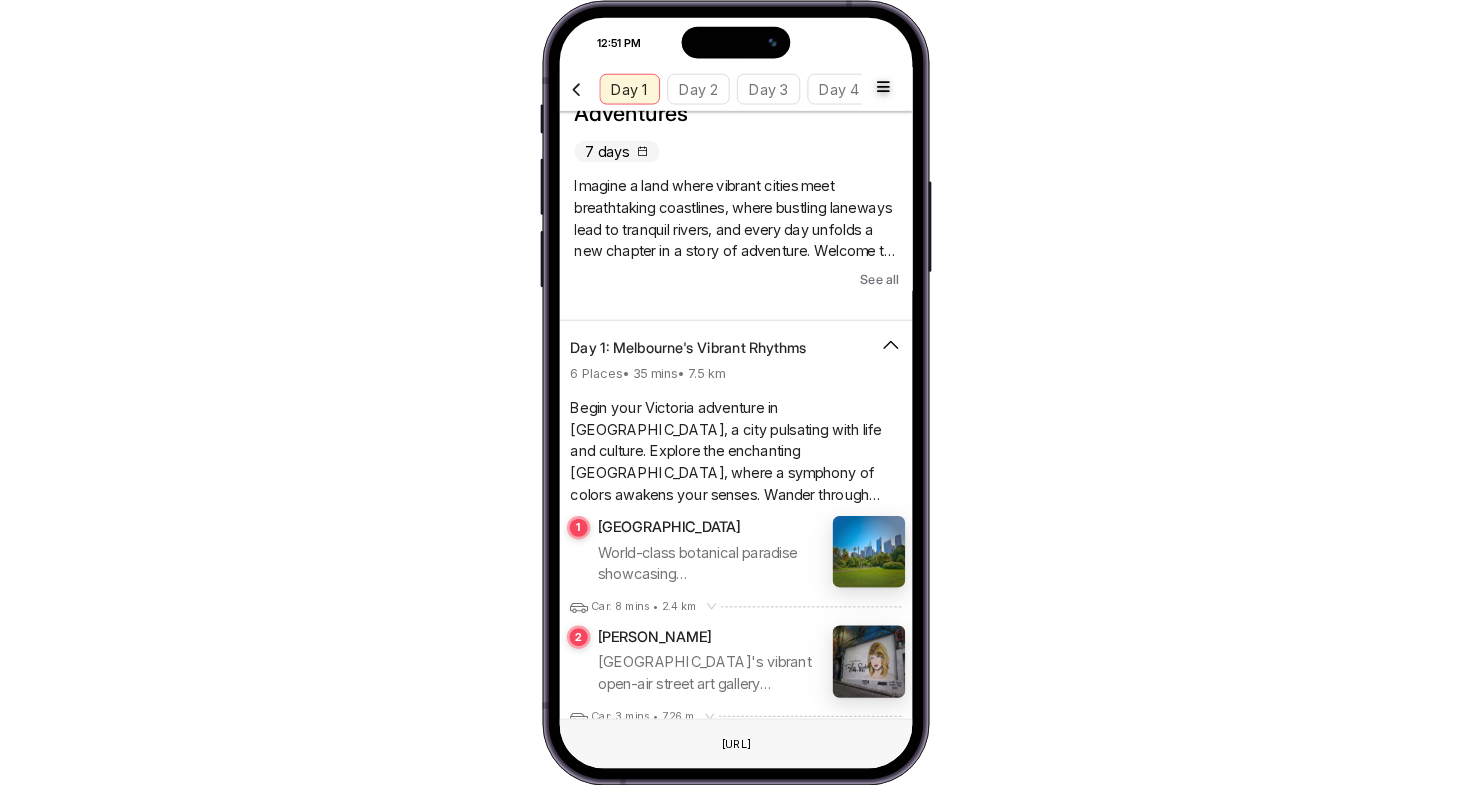 scroll, scrollTop: 400, scrollLeft: 0, axis: vertical 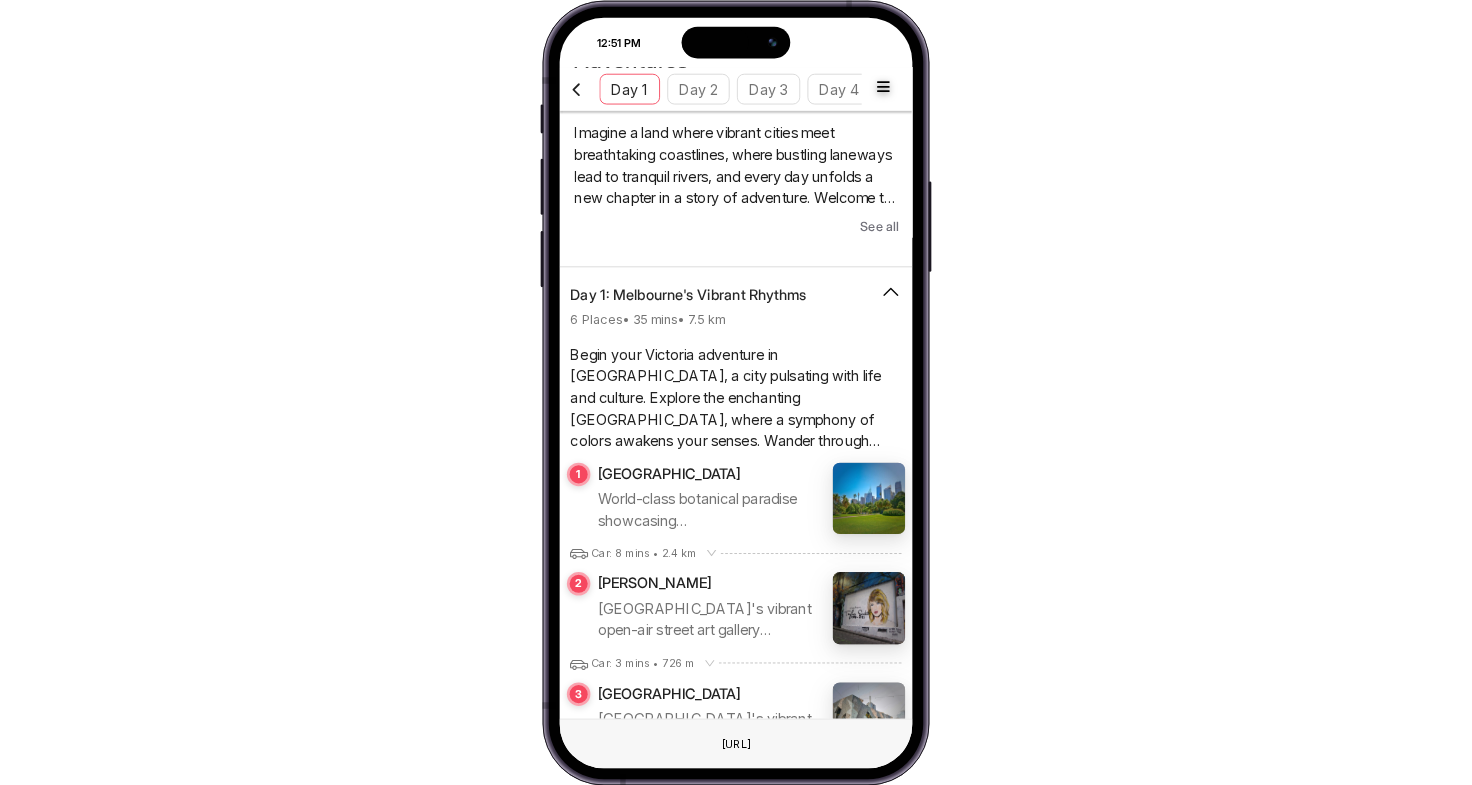 click on "[GEOGRAPHIC_DATA]" at bounding box center (712, 473) 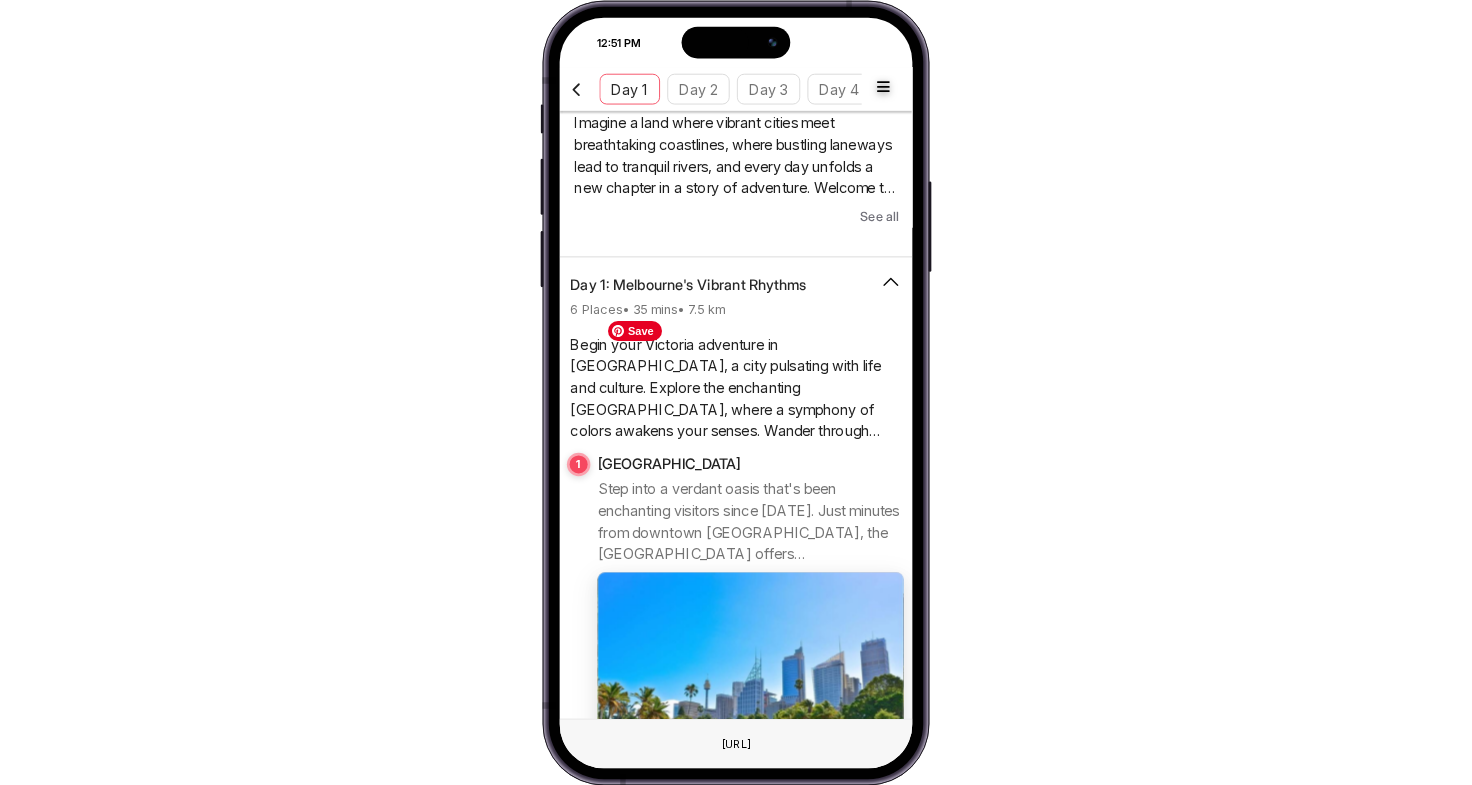scroll, scrollTop: 400, scrollLeft: 0, axis: vertical 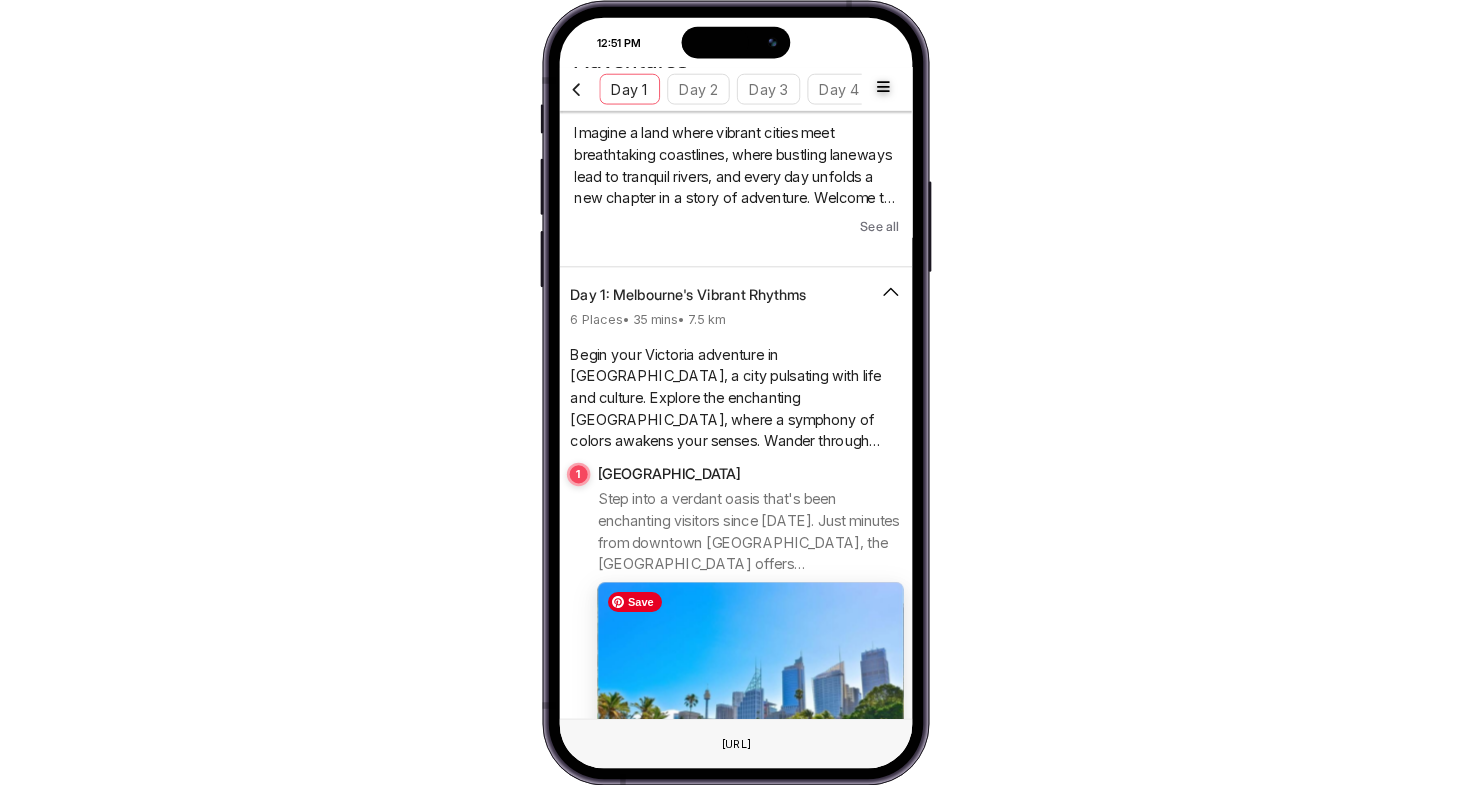 click at bounding box center [751, 708] 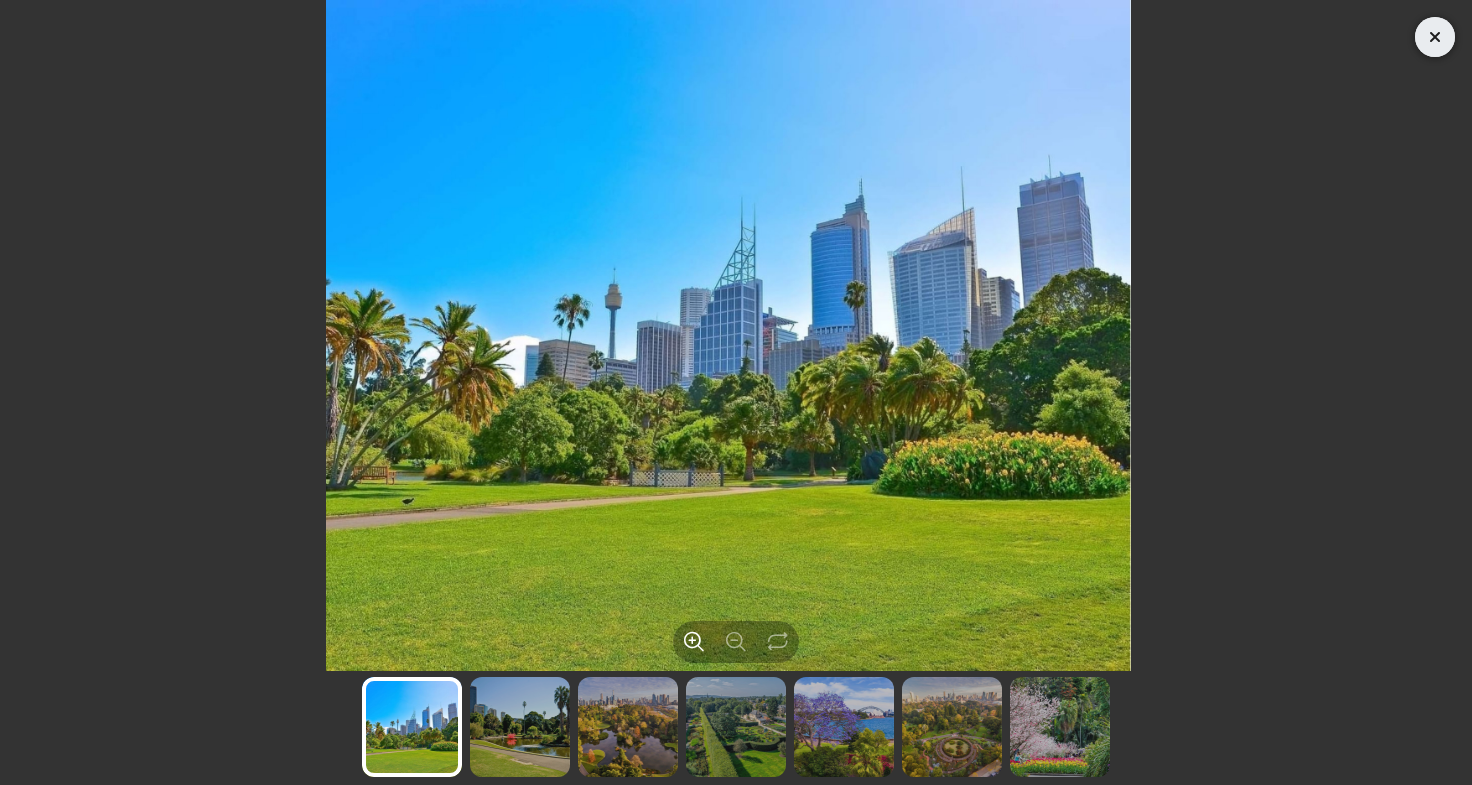 click at bounding box center (1435, 37) 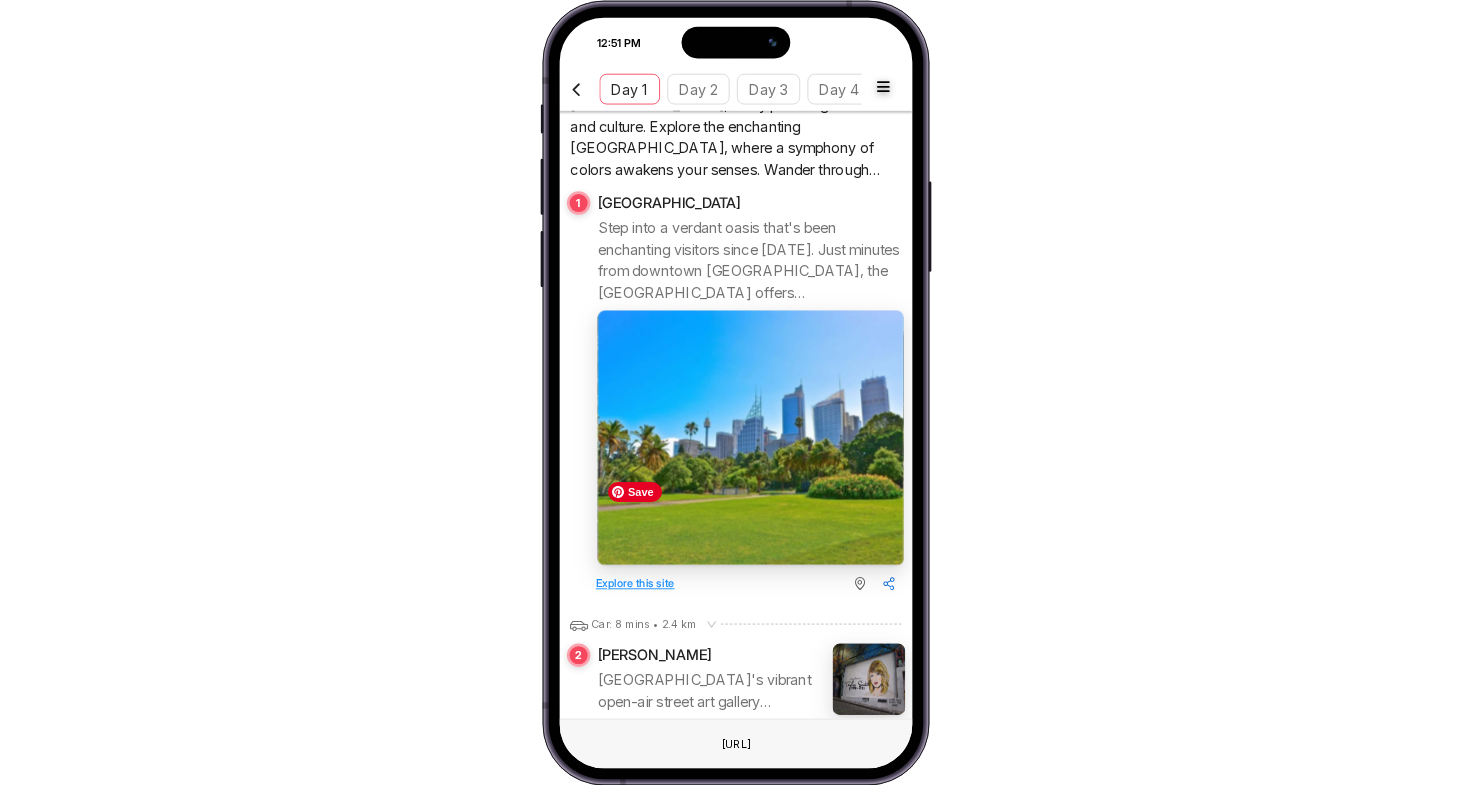 scroll, scrollTop: 800, scrollLeft: 0, axis: vertical 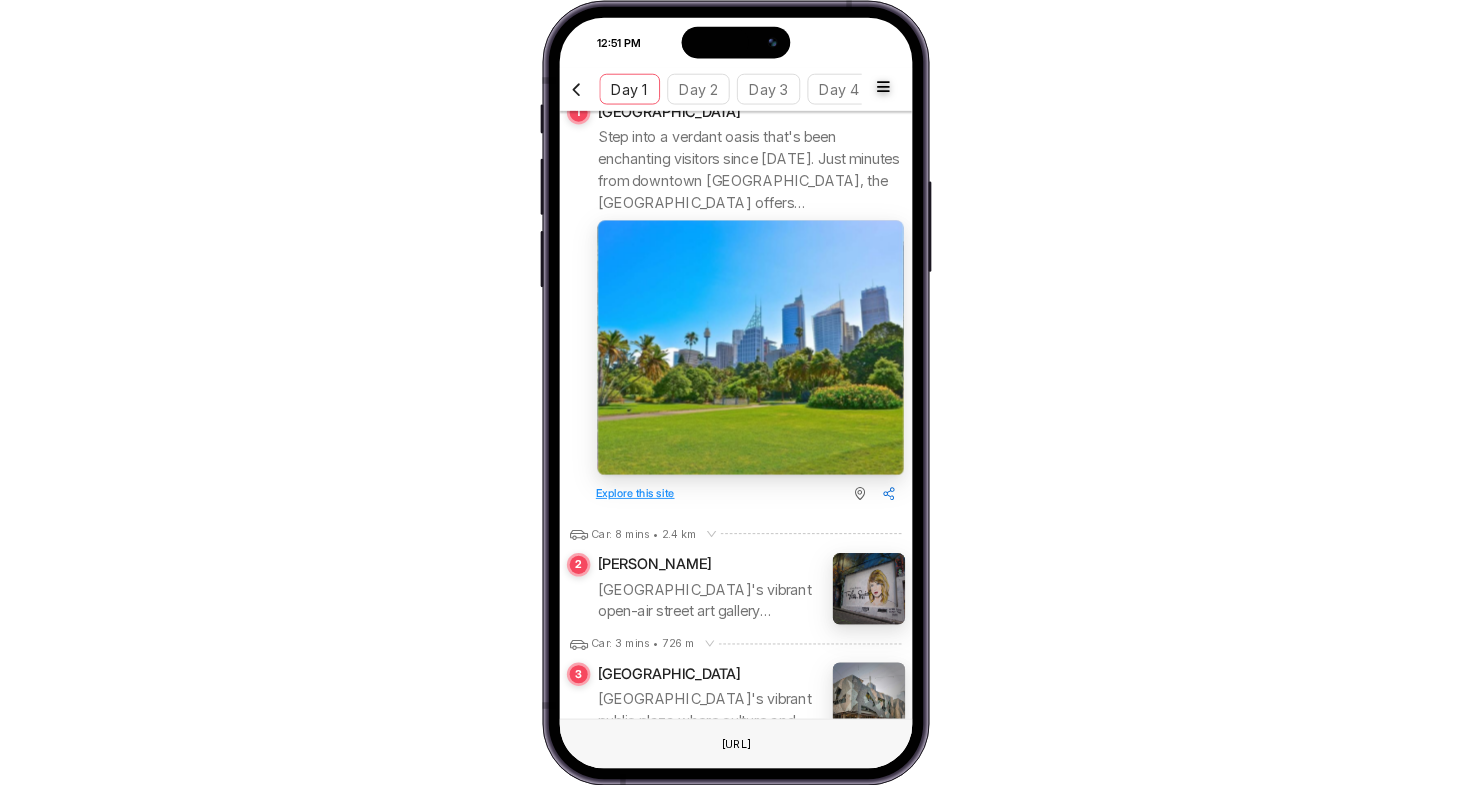 click on "Explore this site" at bounding box center [635, 493] 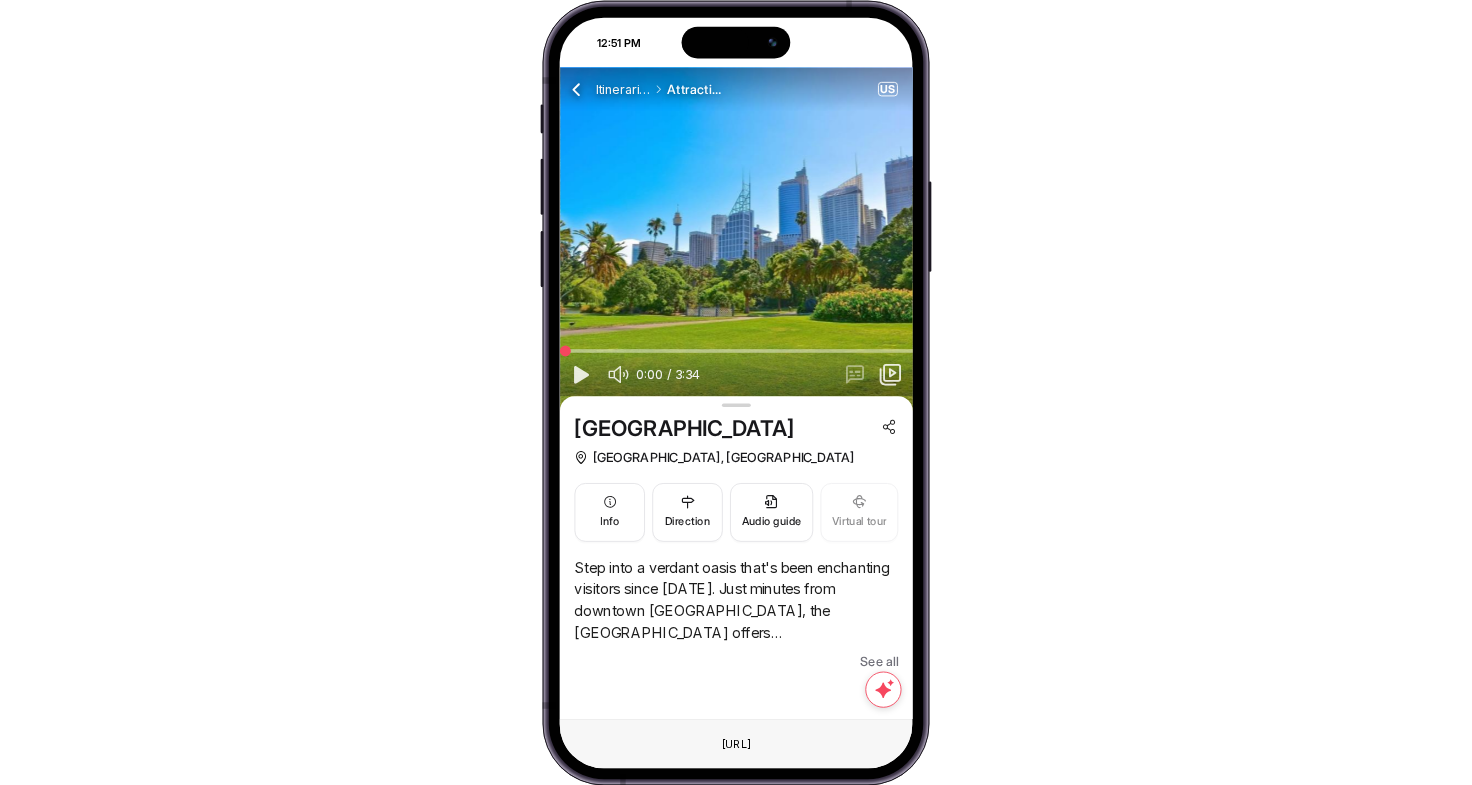 click at bounding box center (577, 89) 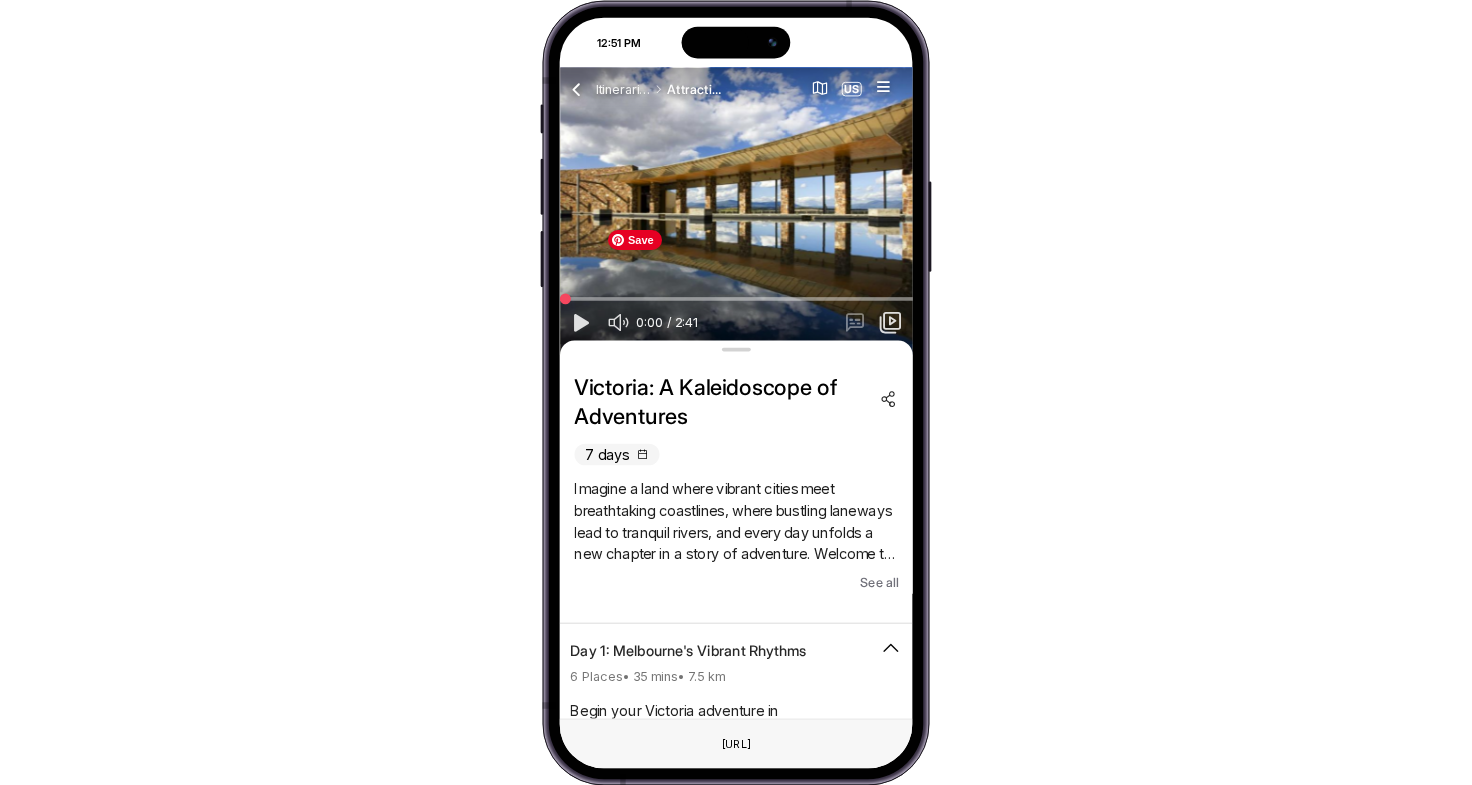 scroll, scrollTop: 0, scrollLeft: 0, axis: both 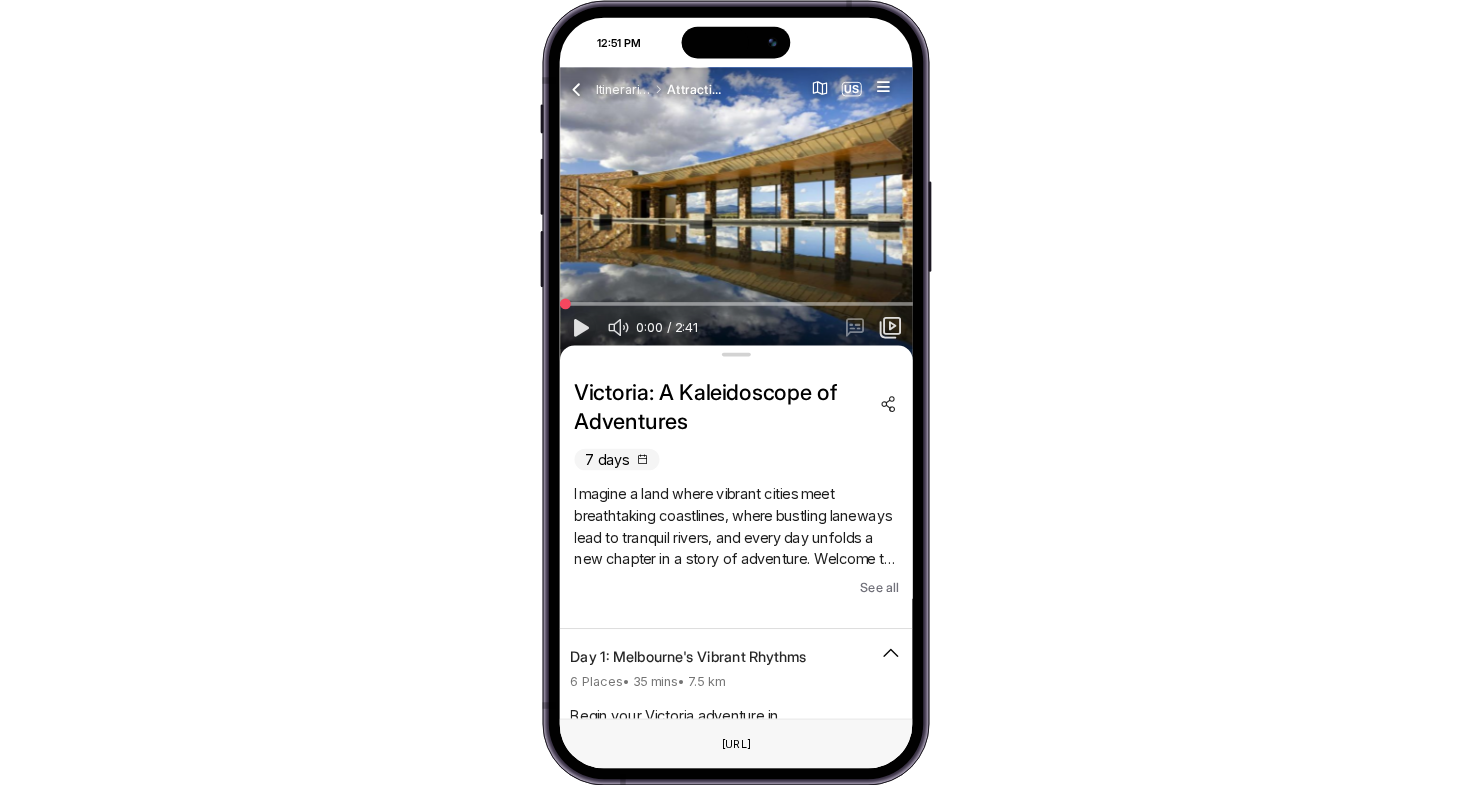 click at bounding box center (580, 326) 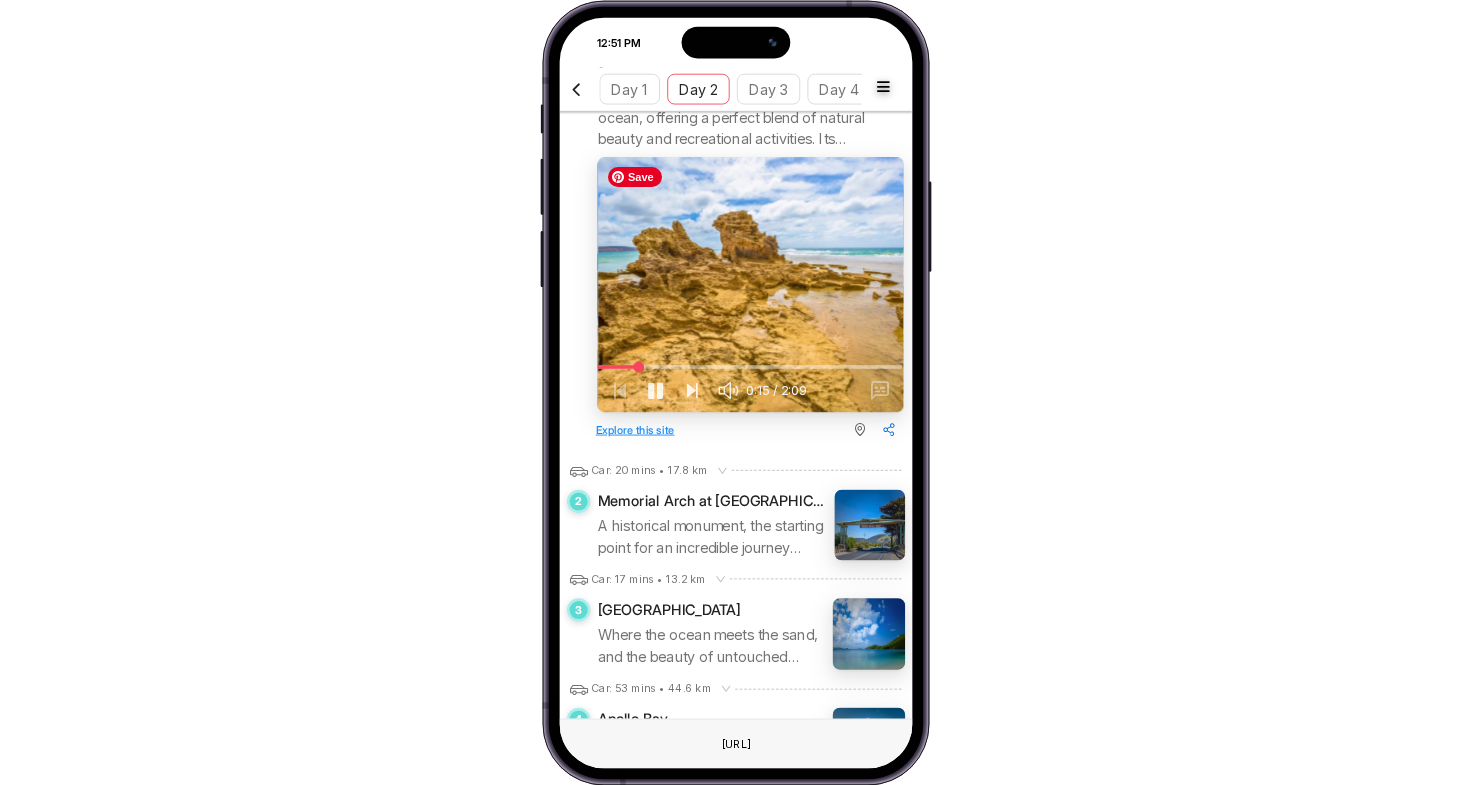 scroll, scrollTop: 2300, scrollLeft: 0, axis: vertical 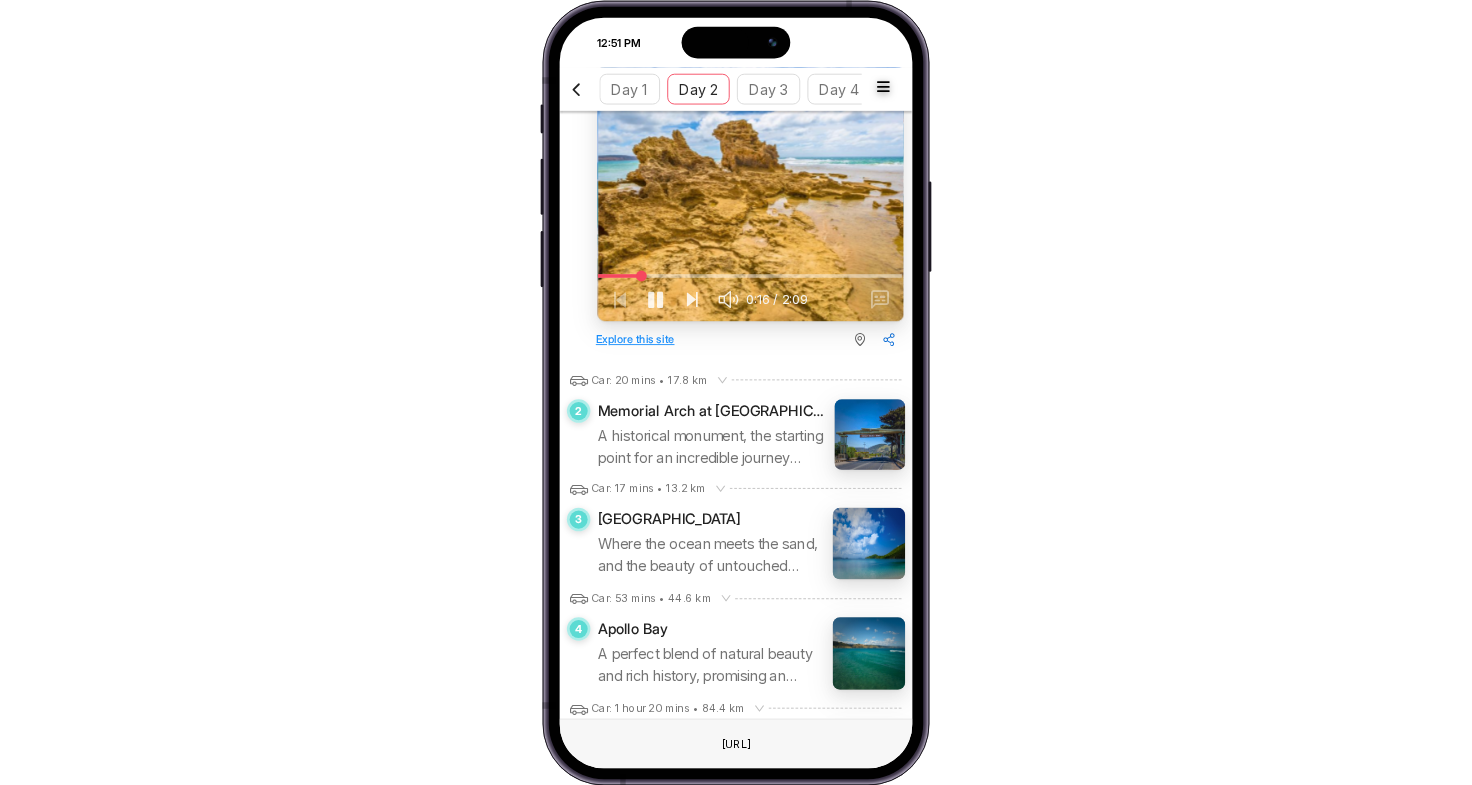 click on "Memorial Arch at [GEOGRAPHIC_DATA]" at bounding box center [713, 410] 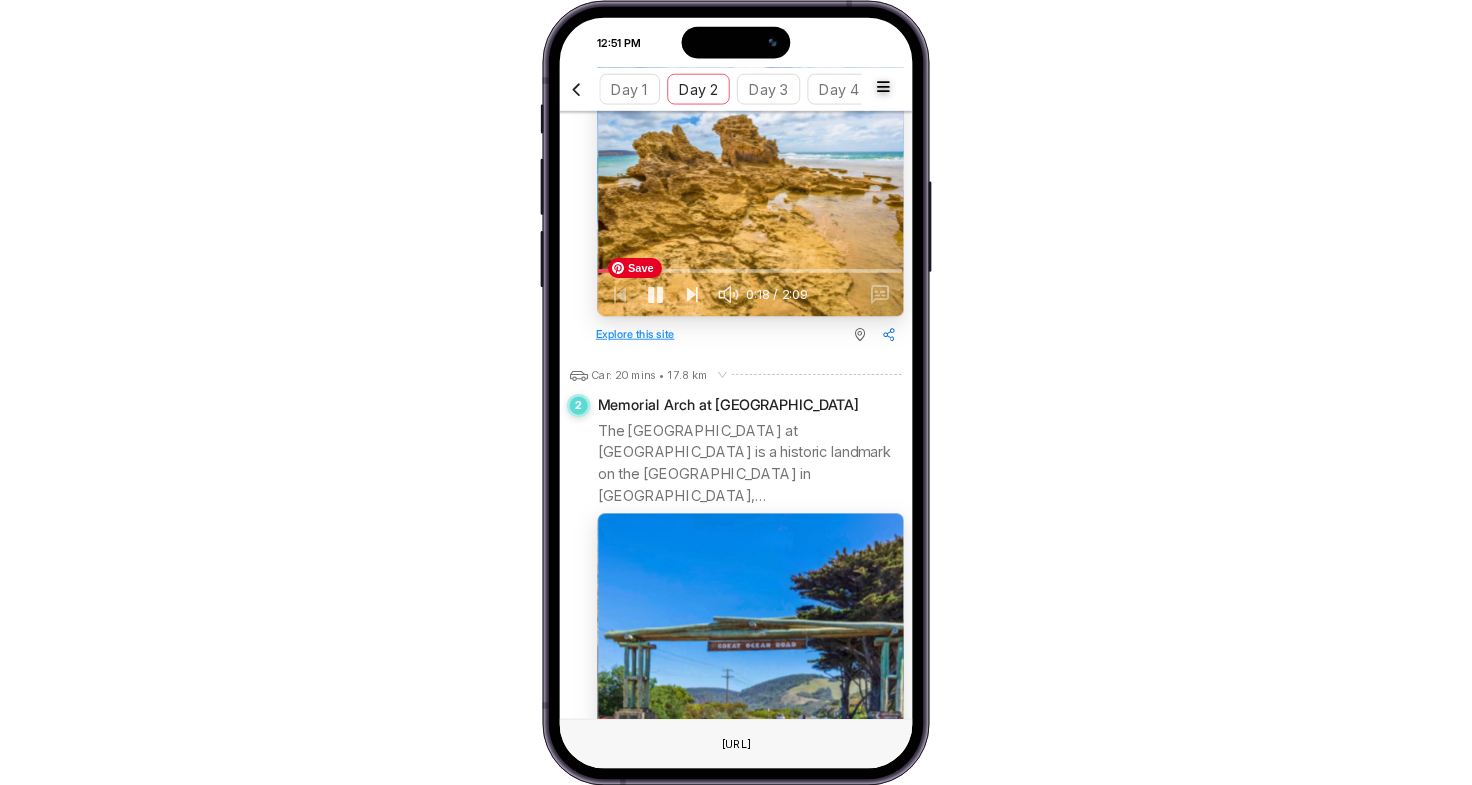 scroll, scrollTop: 2200, scrollLeft: 0, axis: vertical 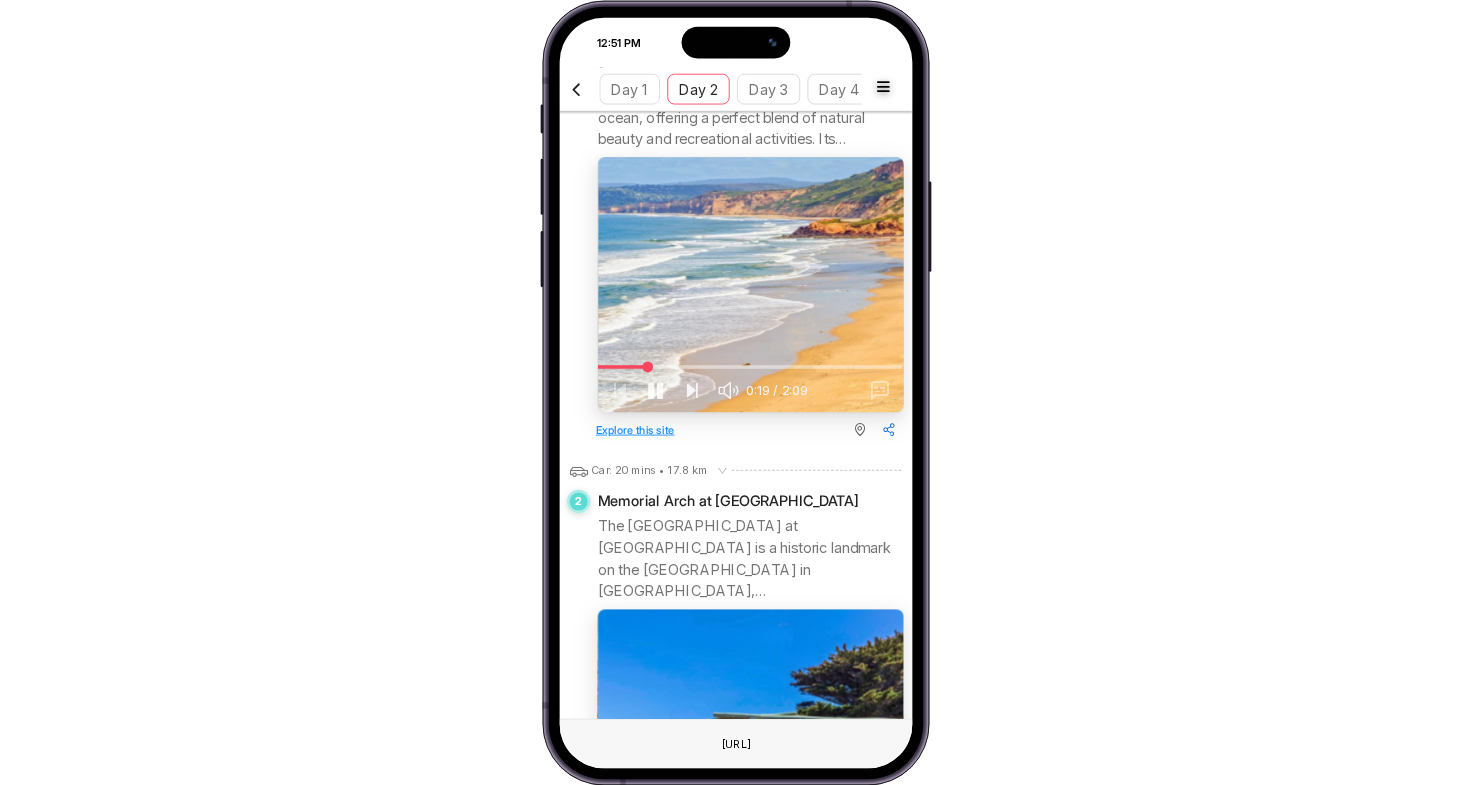 click on "Memorial Arch at [GEOGRAPHIC_DATA]" at bounding box center (751, 500) 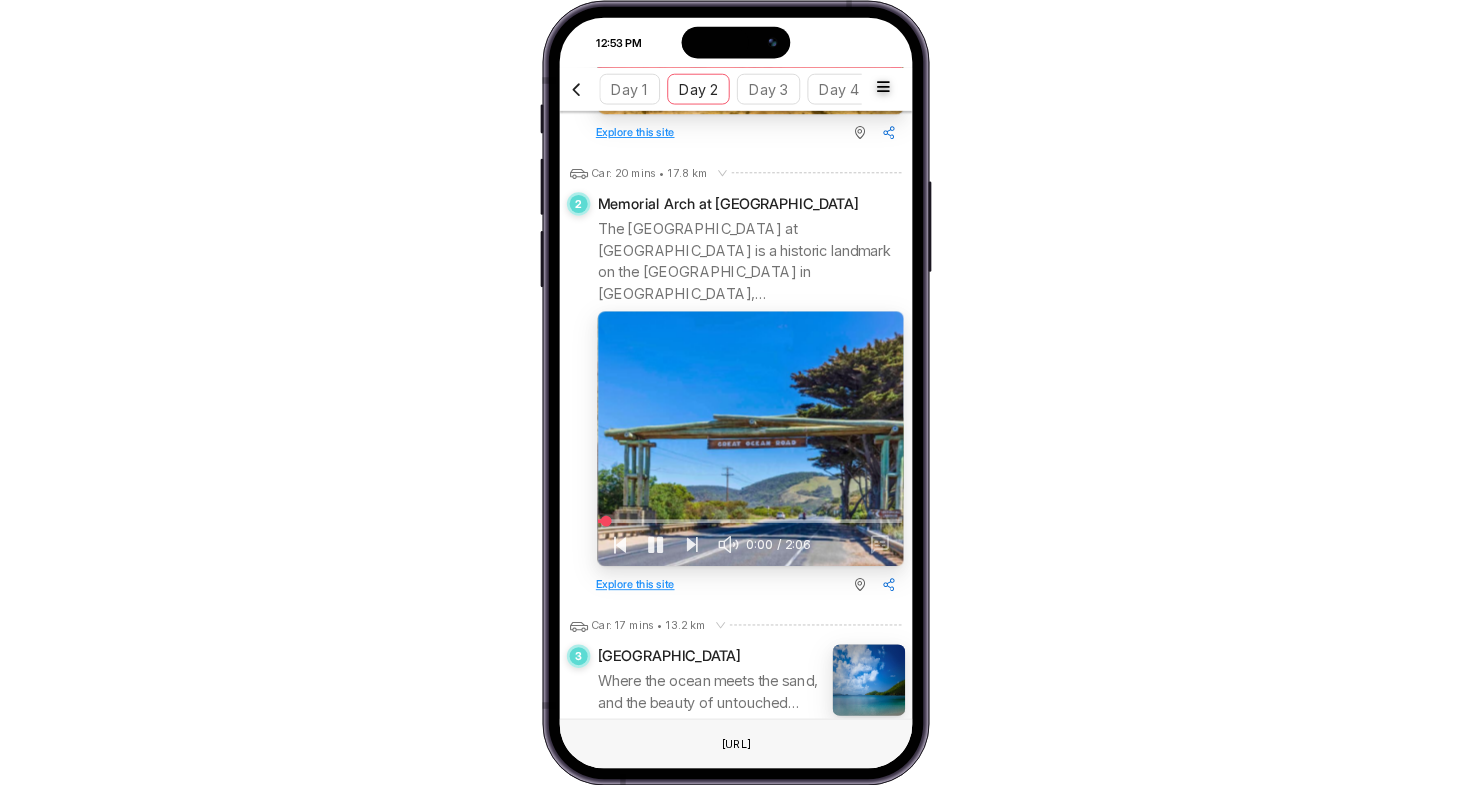 scroll, scrollTop: 2613, scrollLeft: 0, axis: vertical 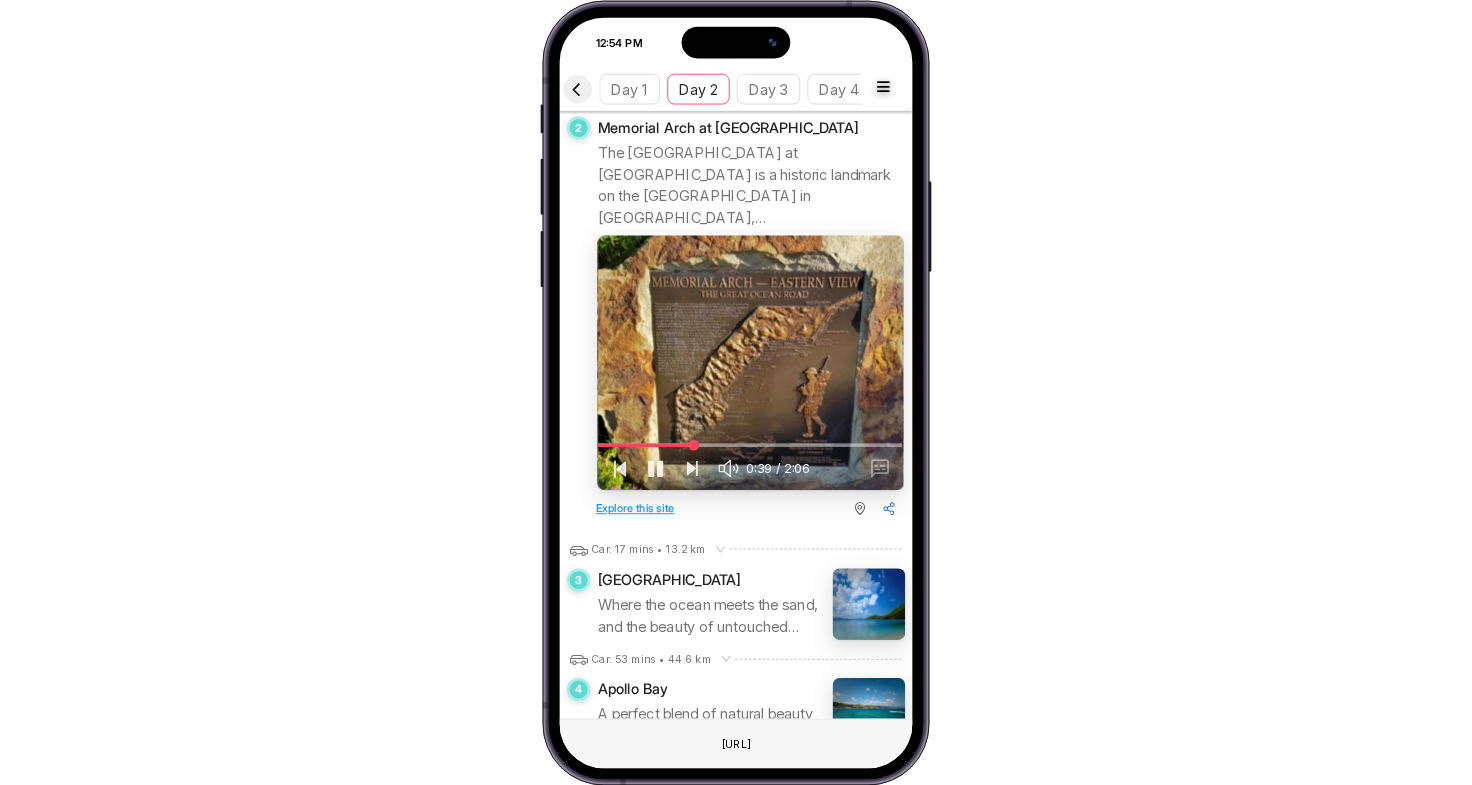 click at bounding box center [577, 89] 